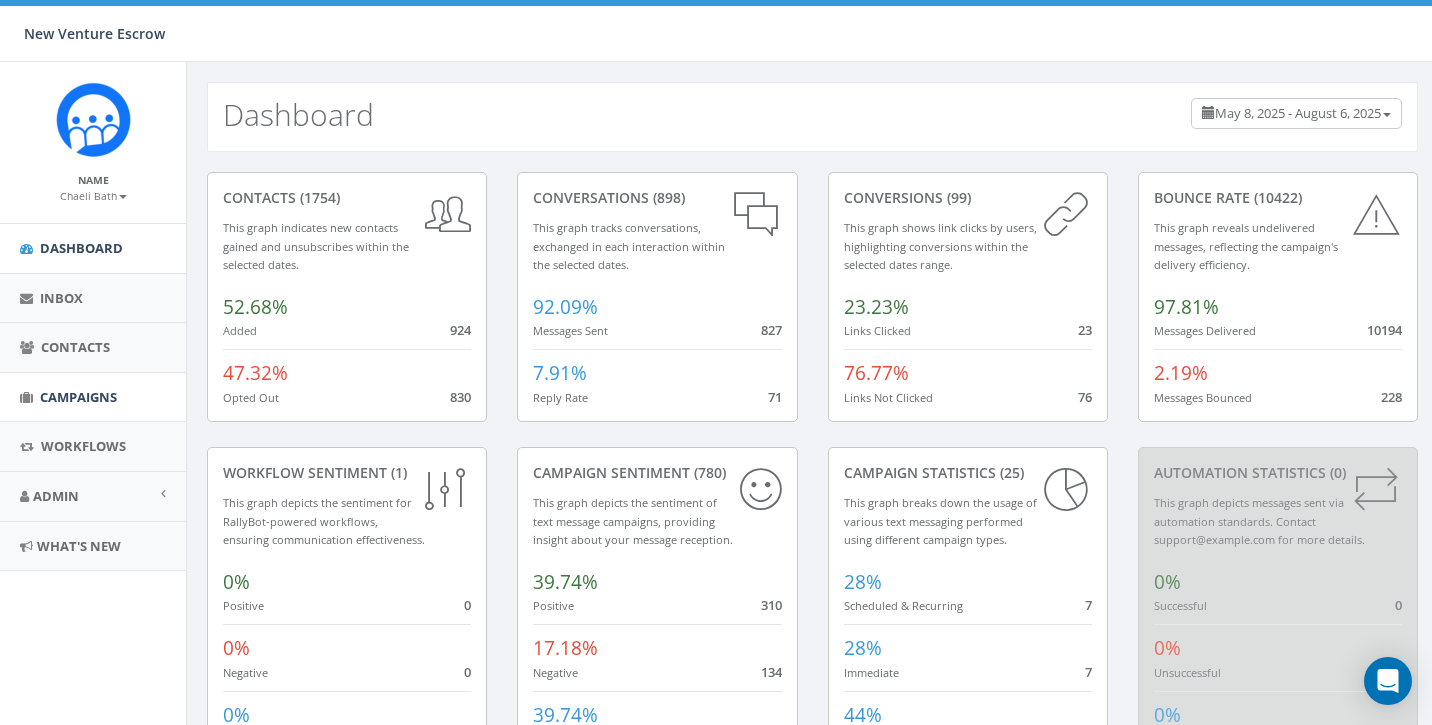 scroll, scrollTop: 0, scrollLeft: 0, axis: both 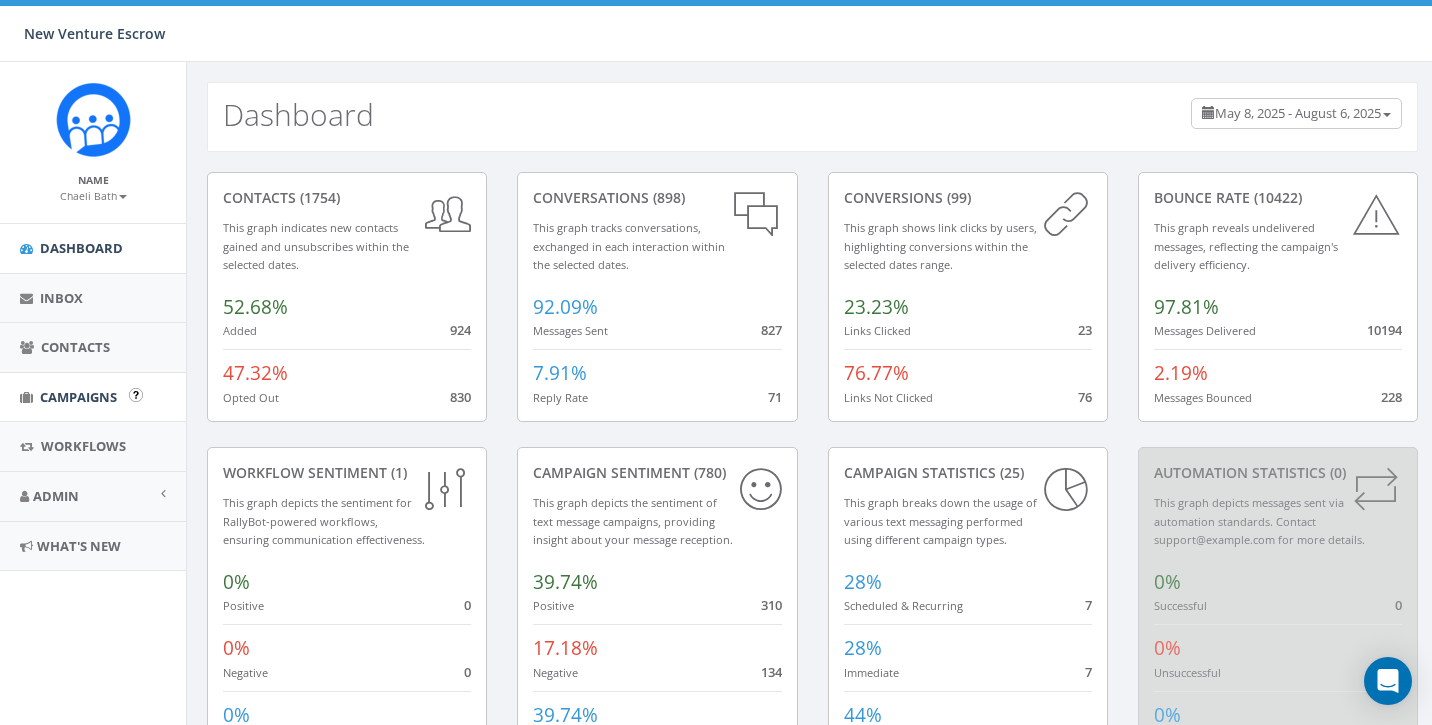 click on "Campaigns" at bounding box center (78, 397) 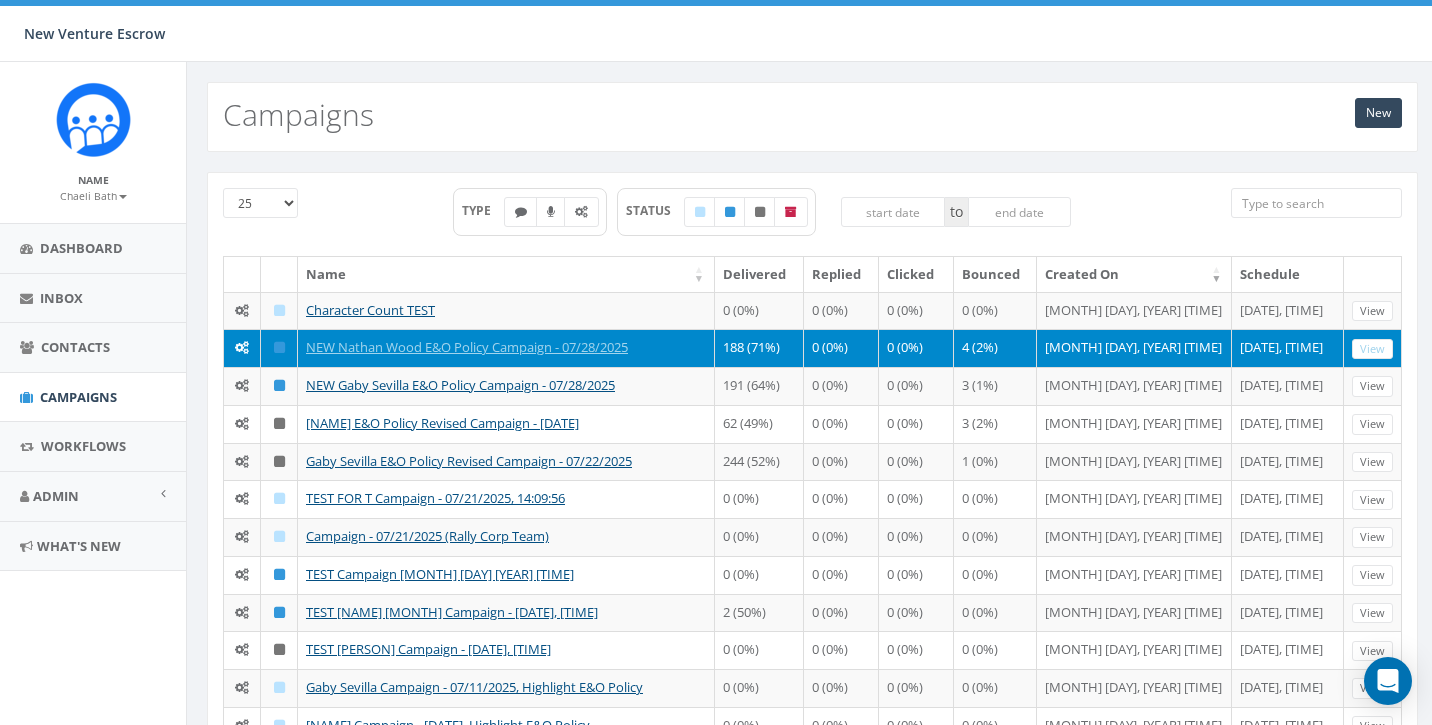 scroll, scrollTop: 0, scrollLeft: 0, axis: both 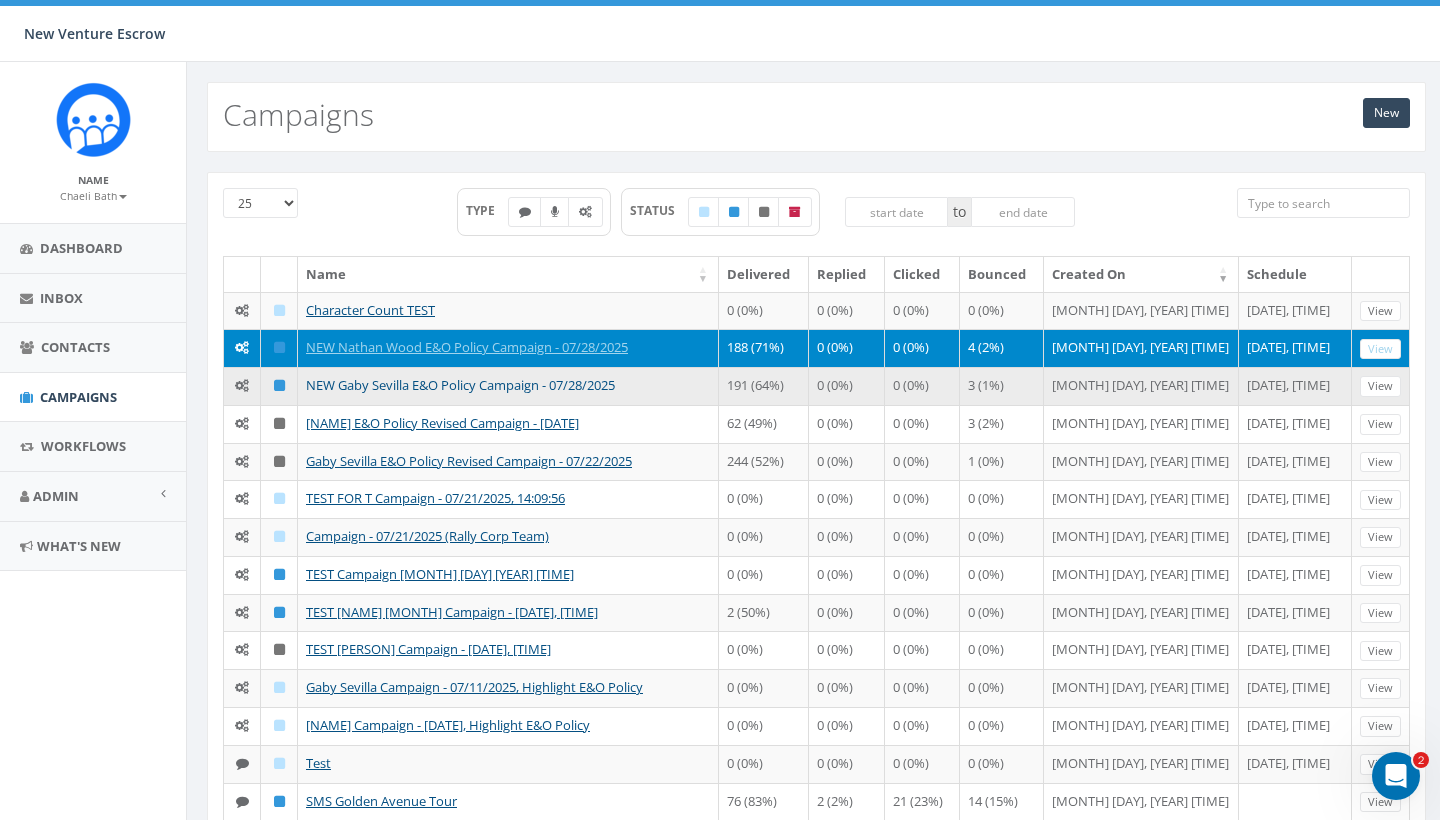 click on "NEW Gaby Sevilla E&O Policy Campaign - 07/28/2025" at bounding box center [460, 385] 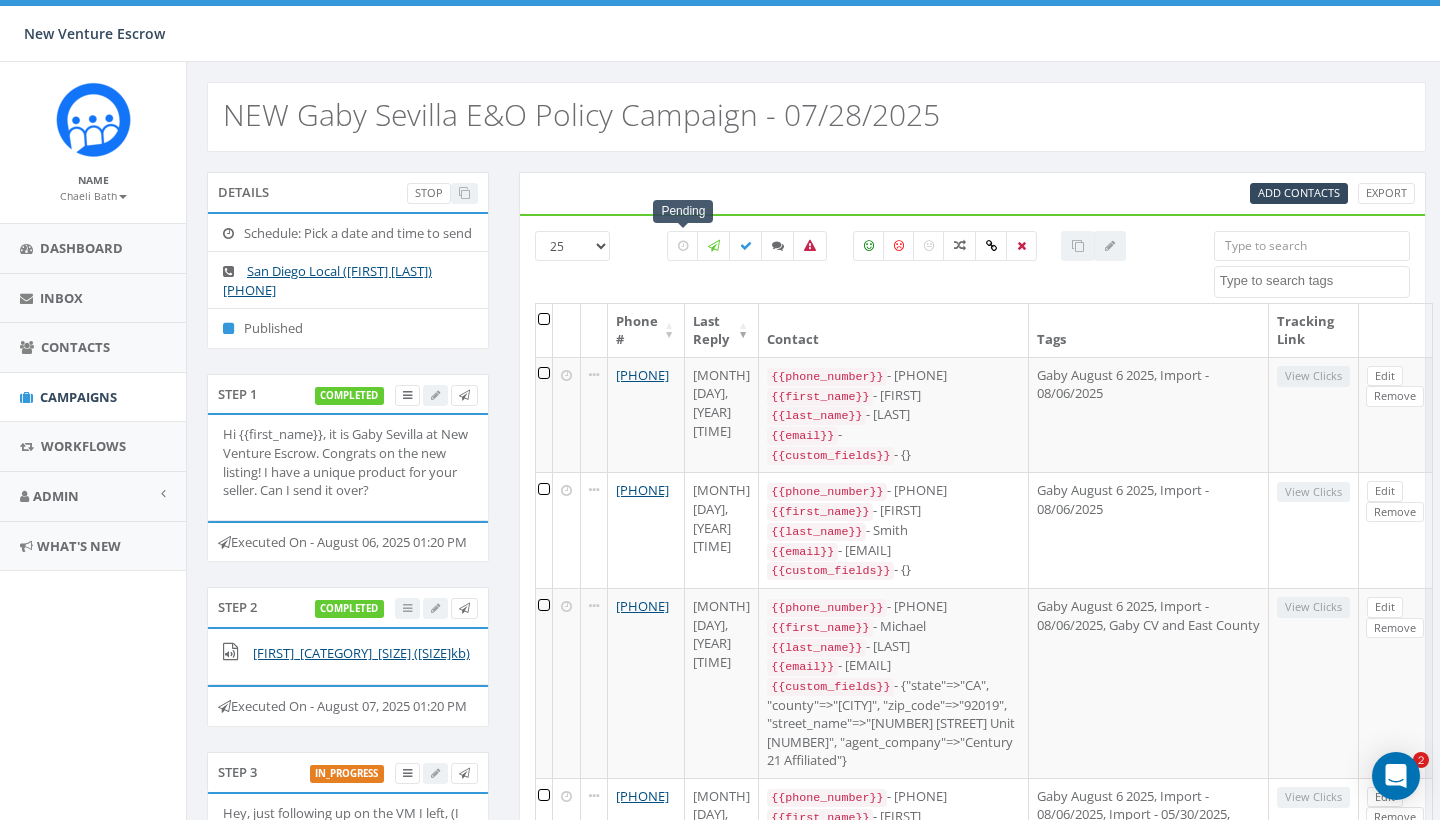 select 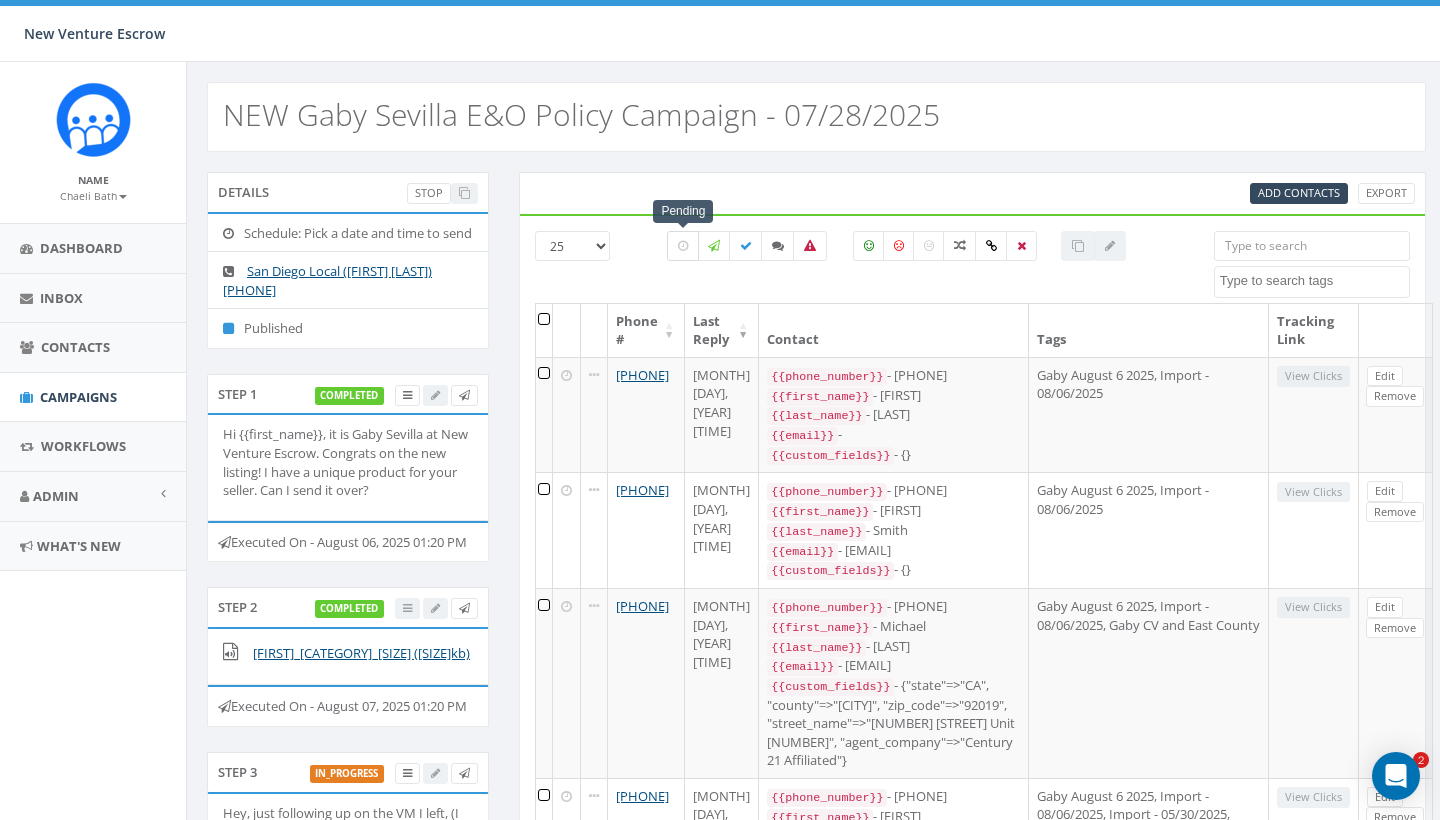 scroll, scrollTop: 0, scrollLeft: 0, axis: both 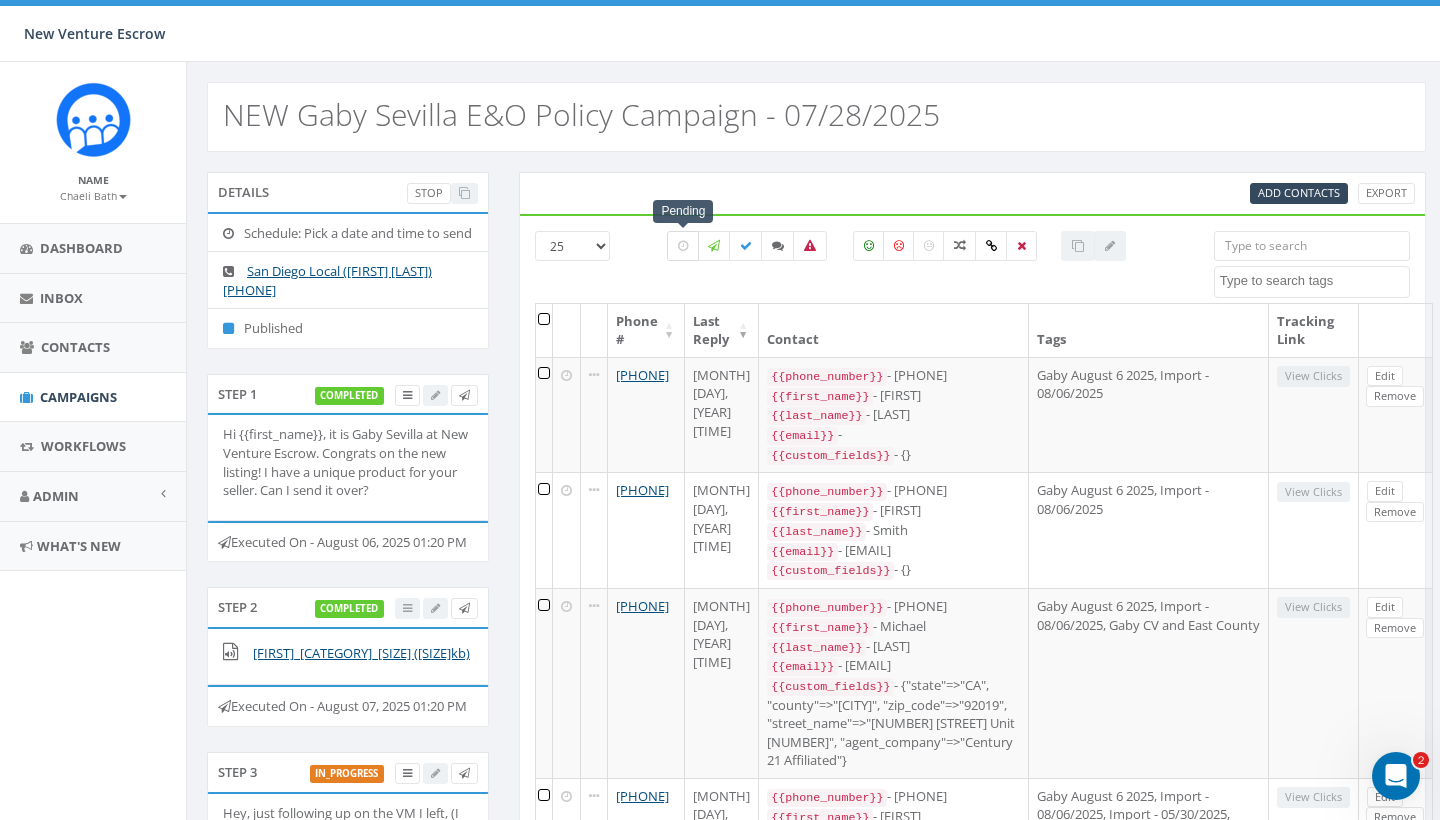 click at bounding box center [683, 246] 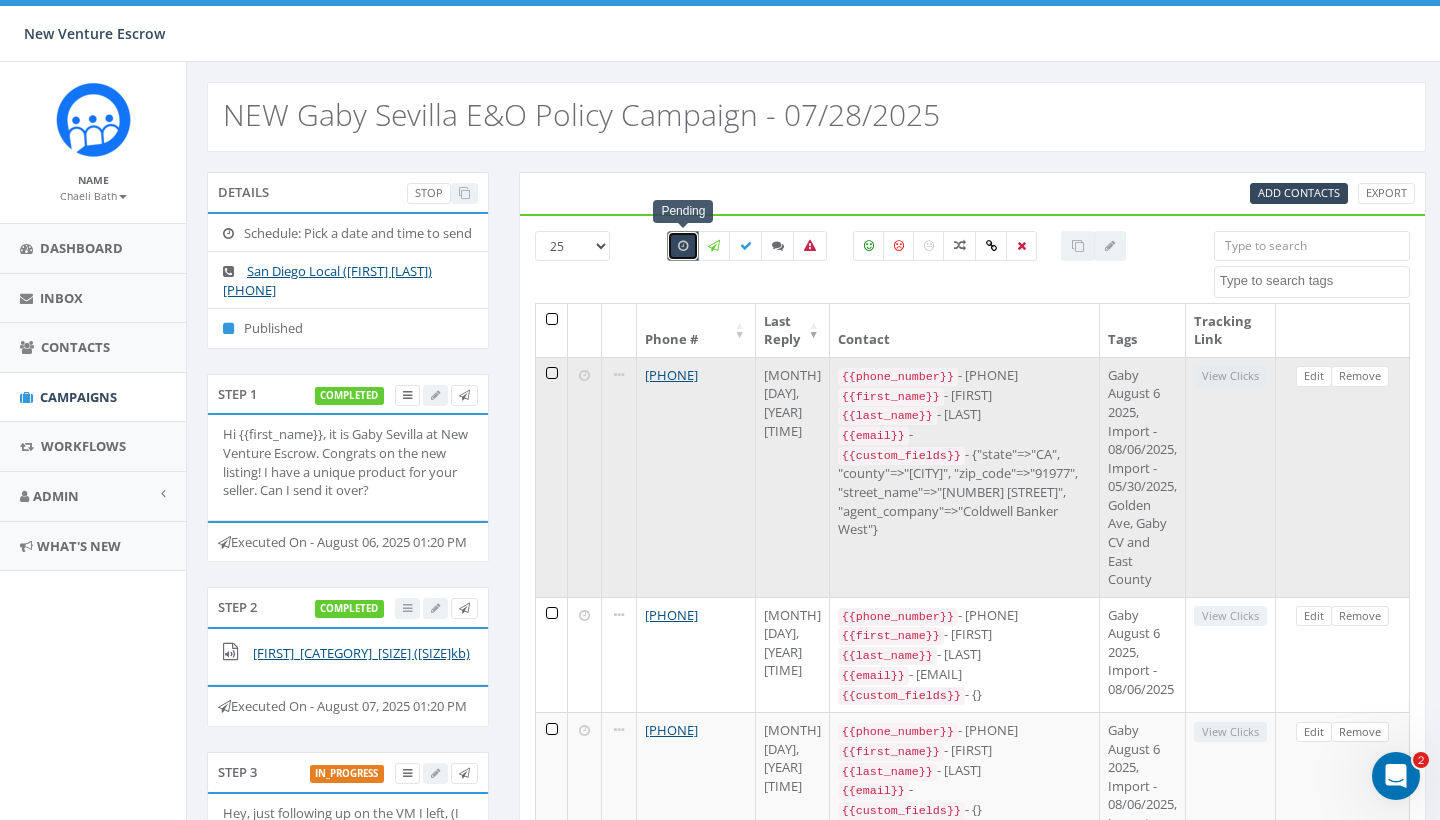 scroll, scrollTop: 0, scrollLeft: 0, axis: both 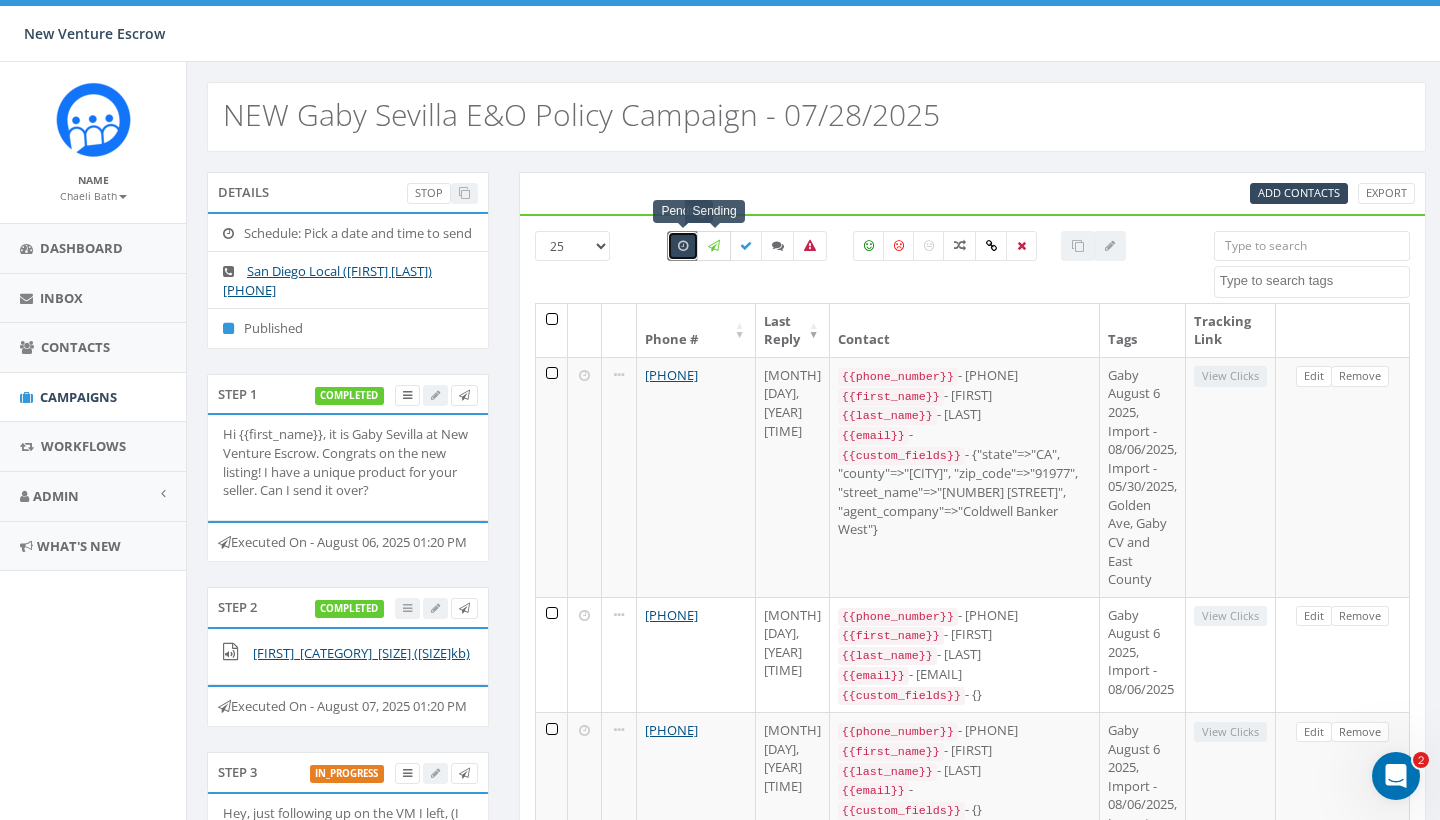 click at bounding box center [714, 246] 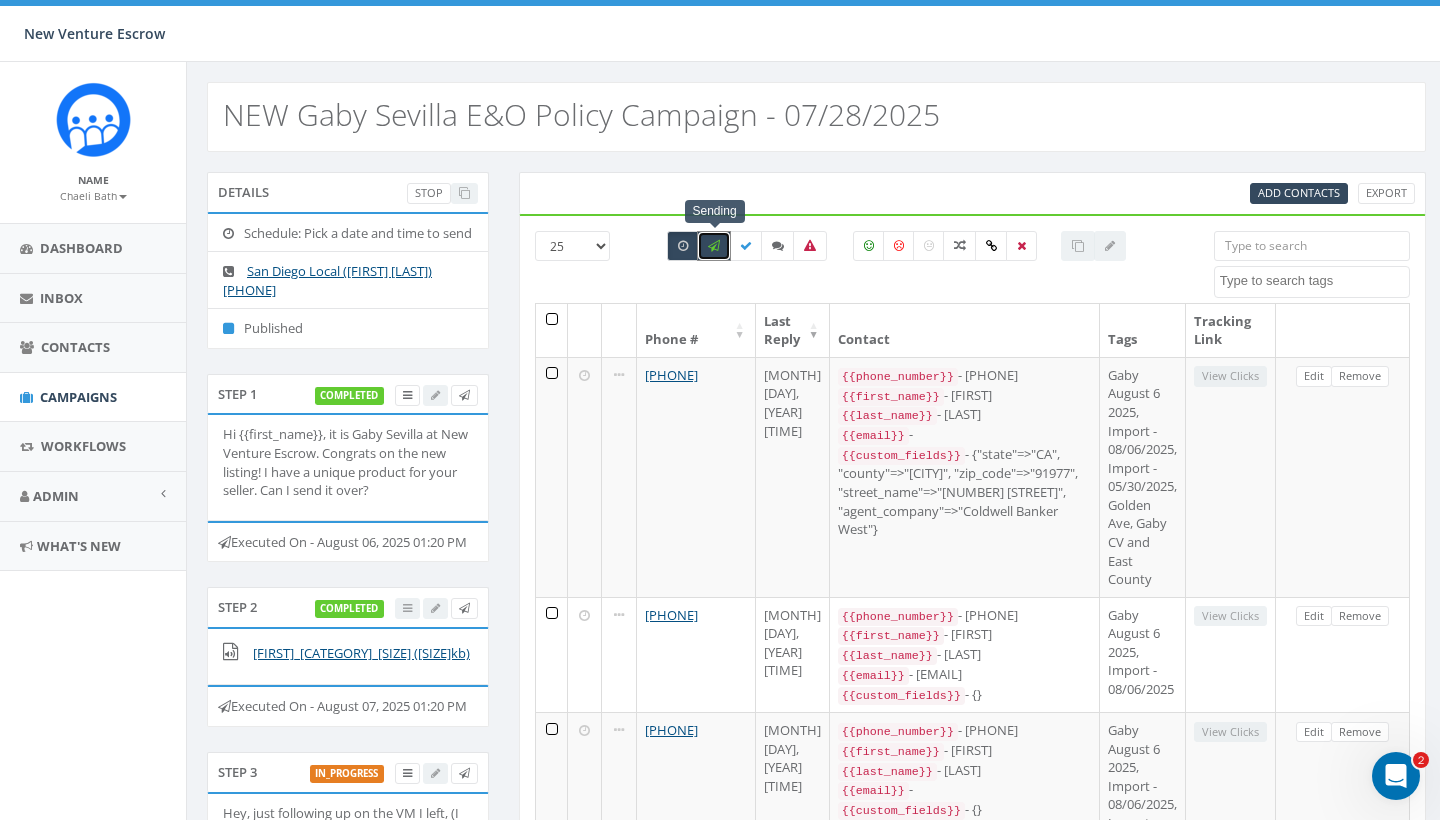 scroll, scrollTop: 0, scrollLeft: 0, axis: both 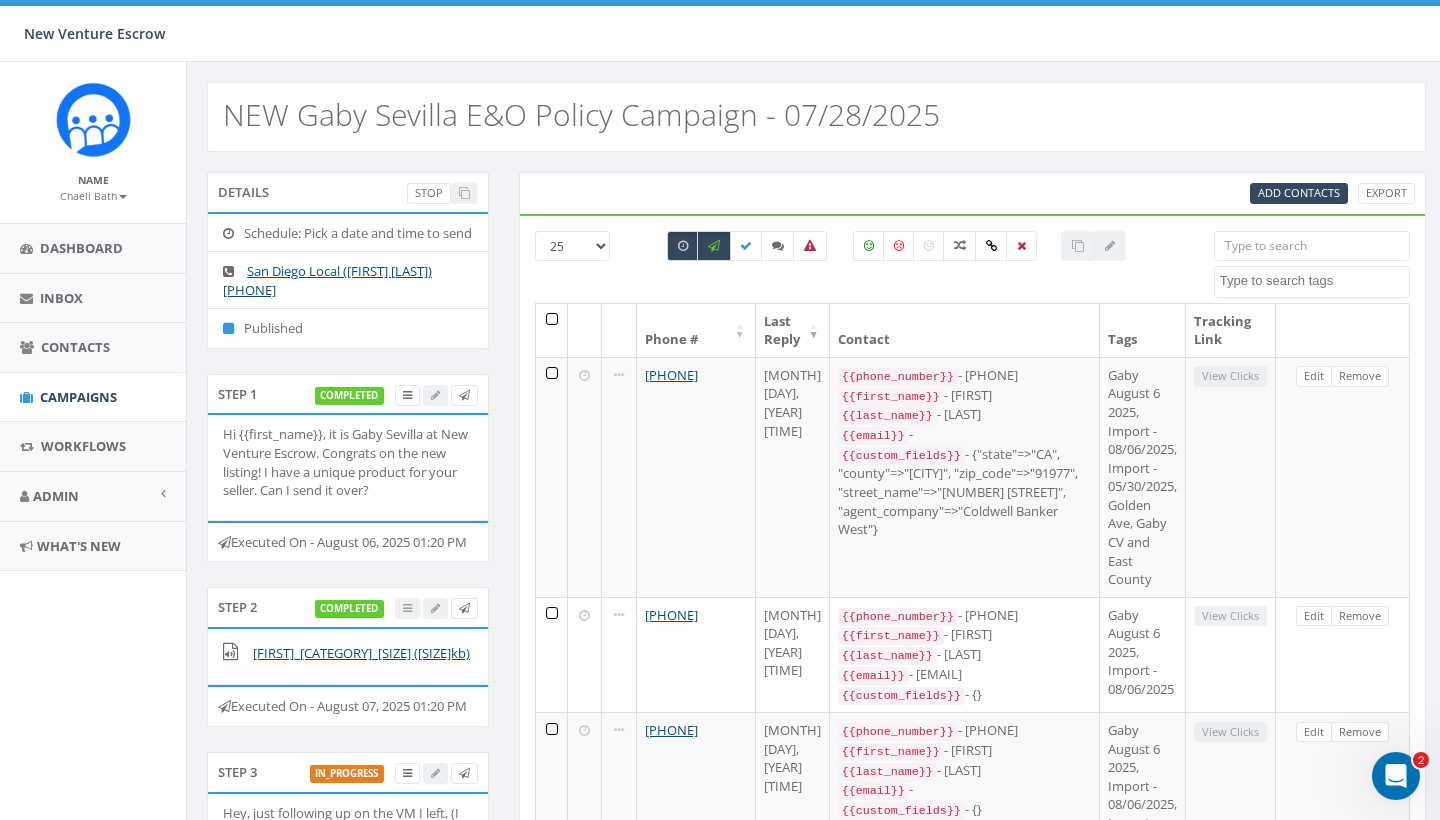 click at bounding box center (552, 330) 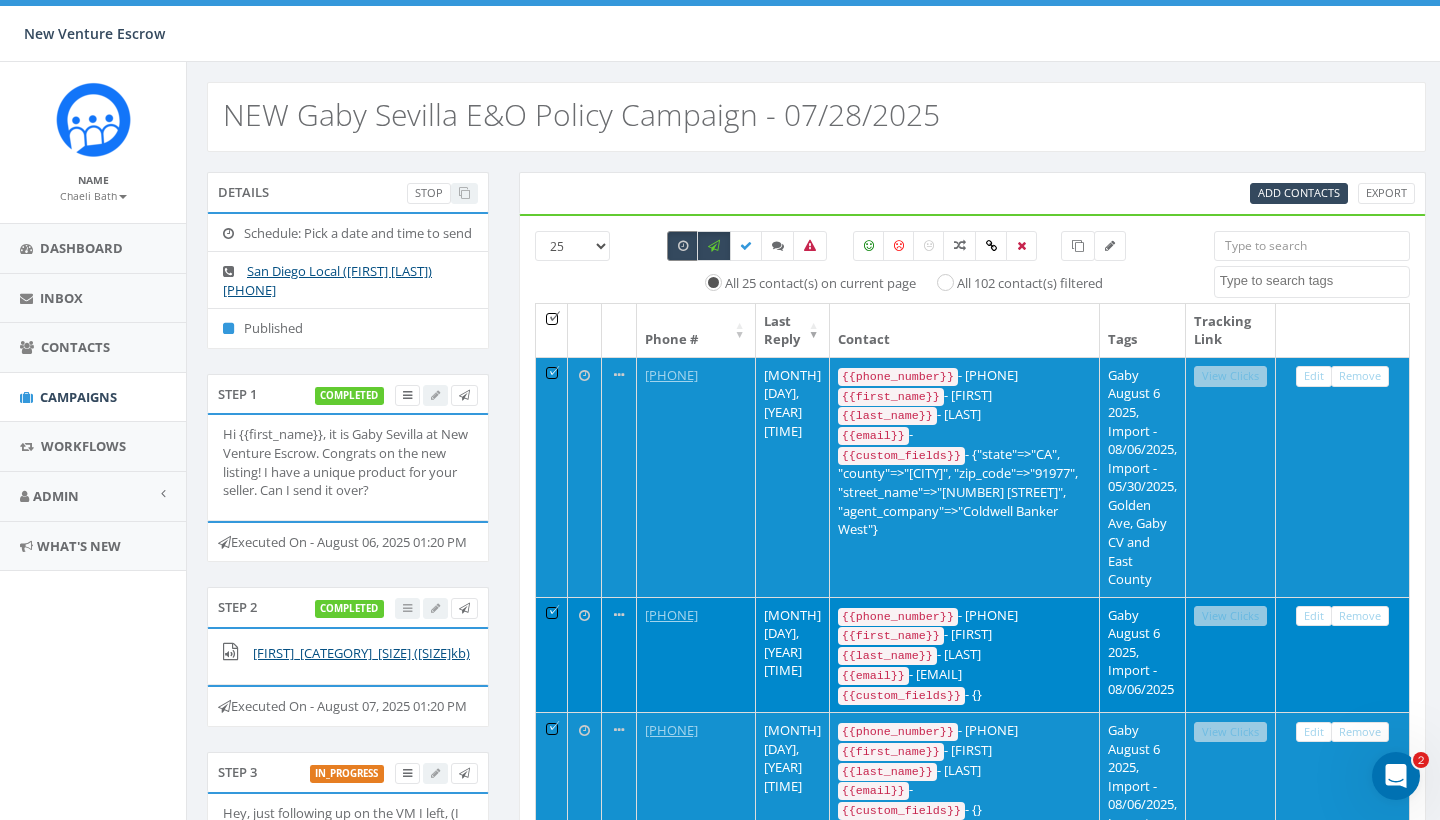 scroll, scrollTop: 0, scrollLeft: 0, axis: both 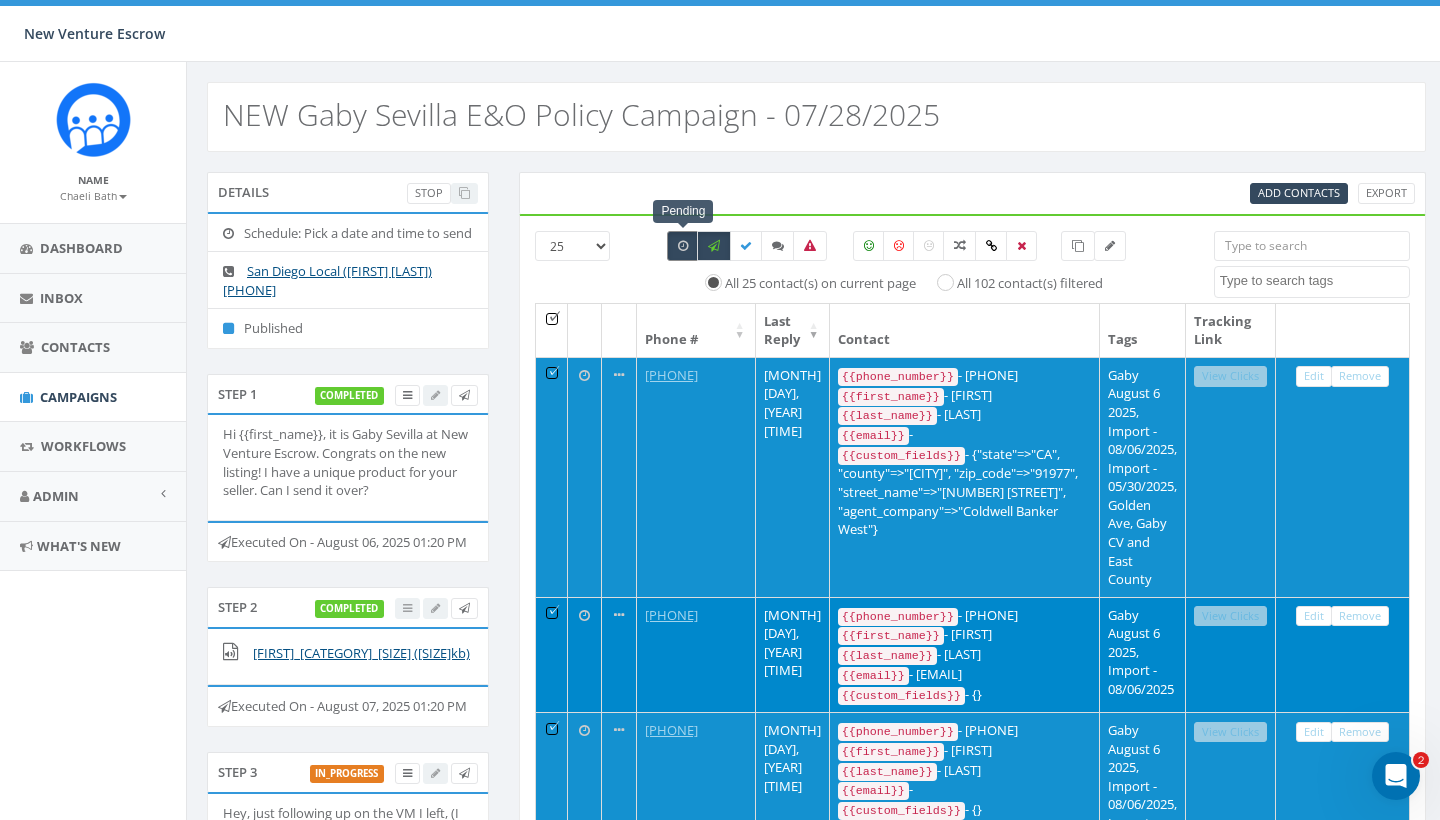 click at bounding box center [683, 246] 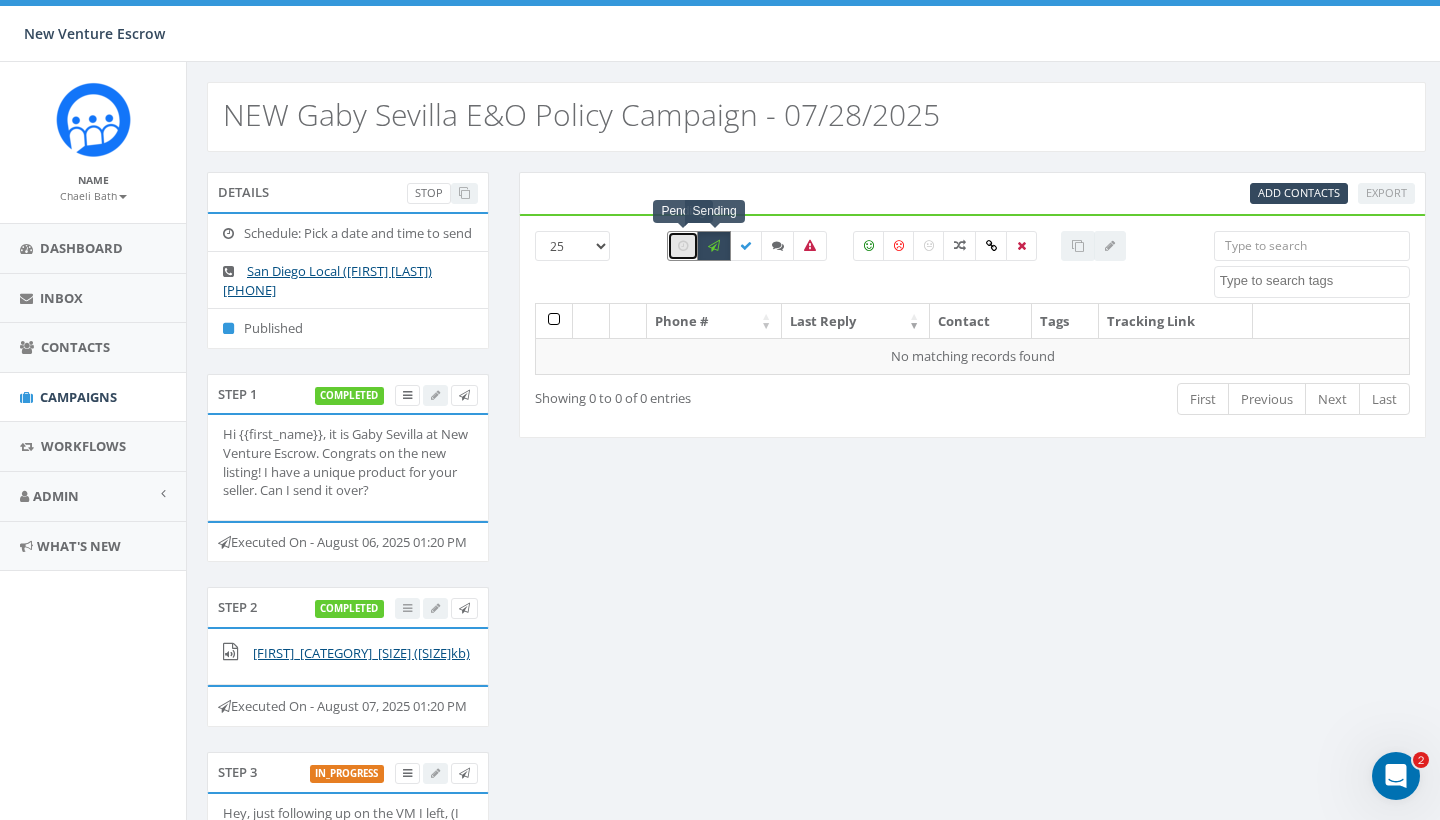 click at bounding box center (714, 246) 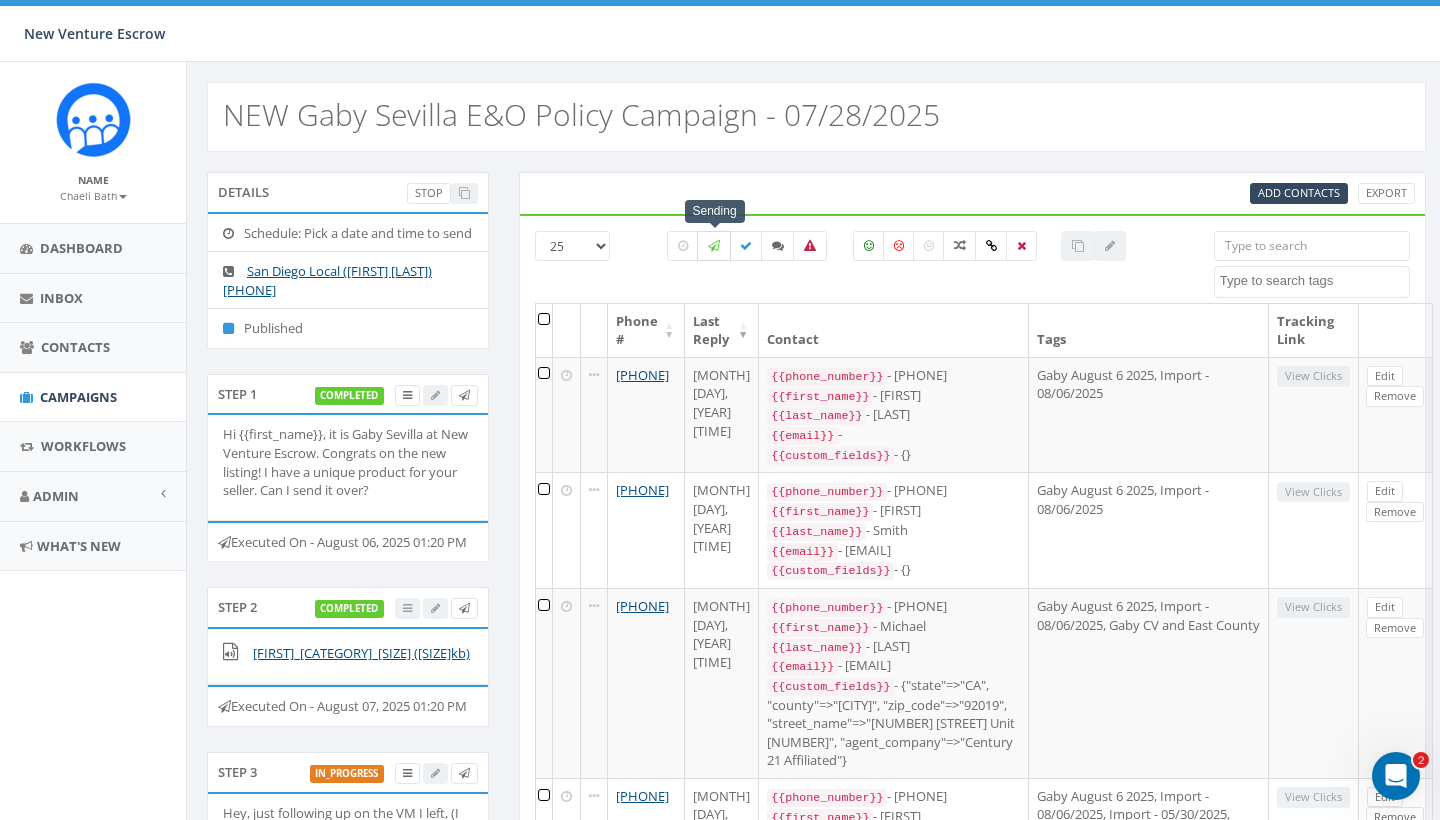 click at bounding box center [714, 246] 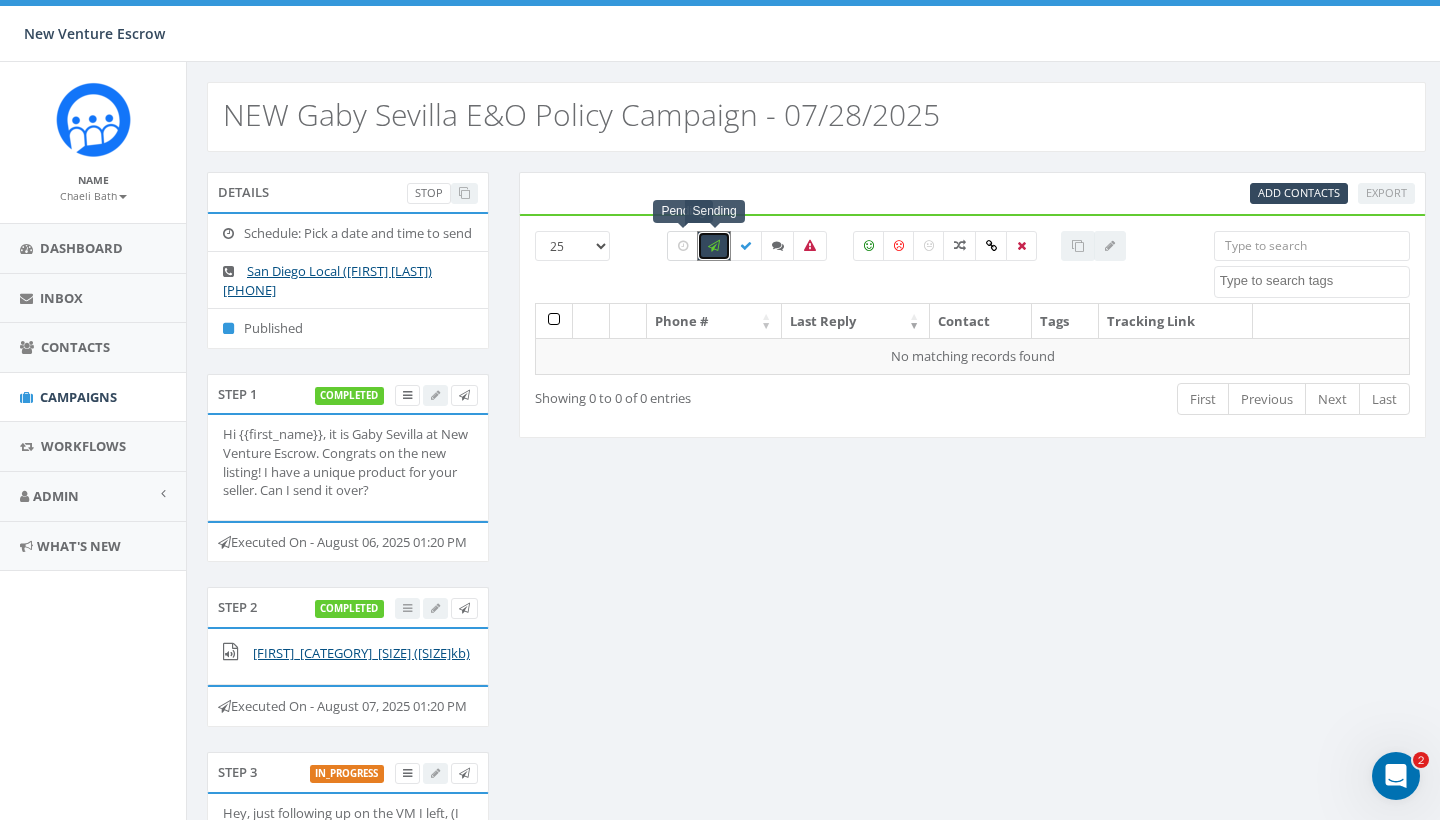 click at bounding box center [683, 246] 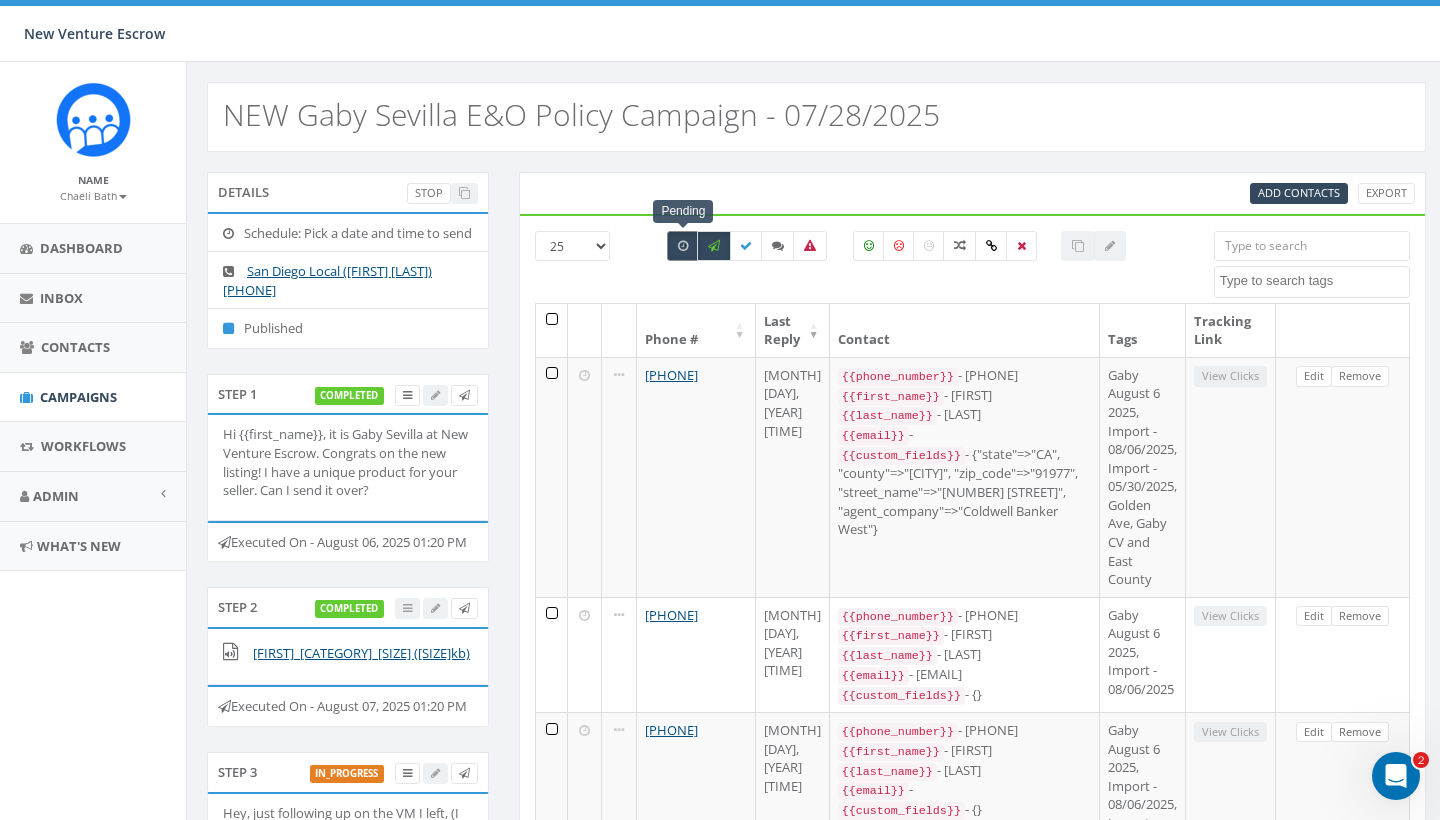 click at bounding box center (683, 246) 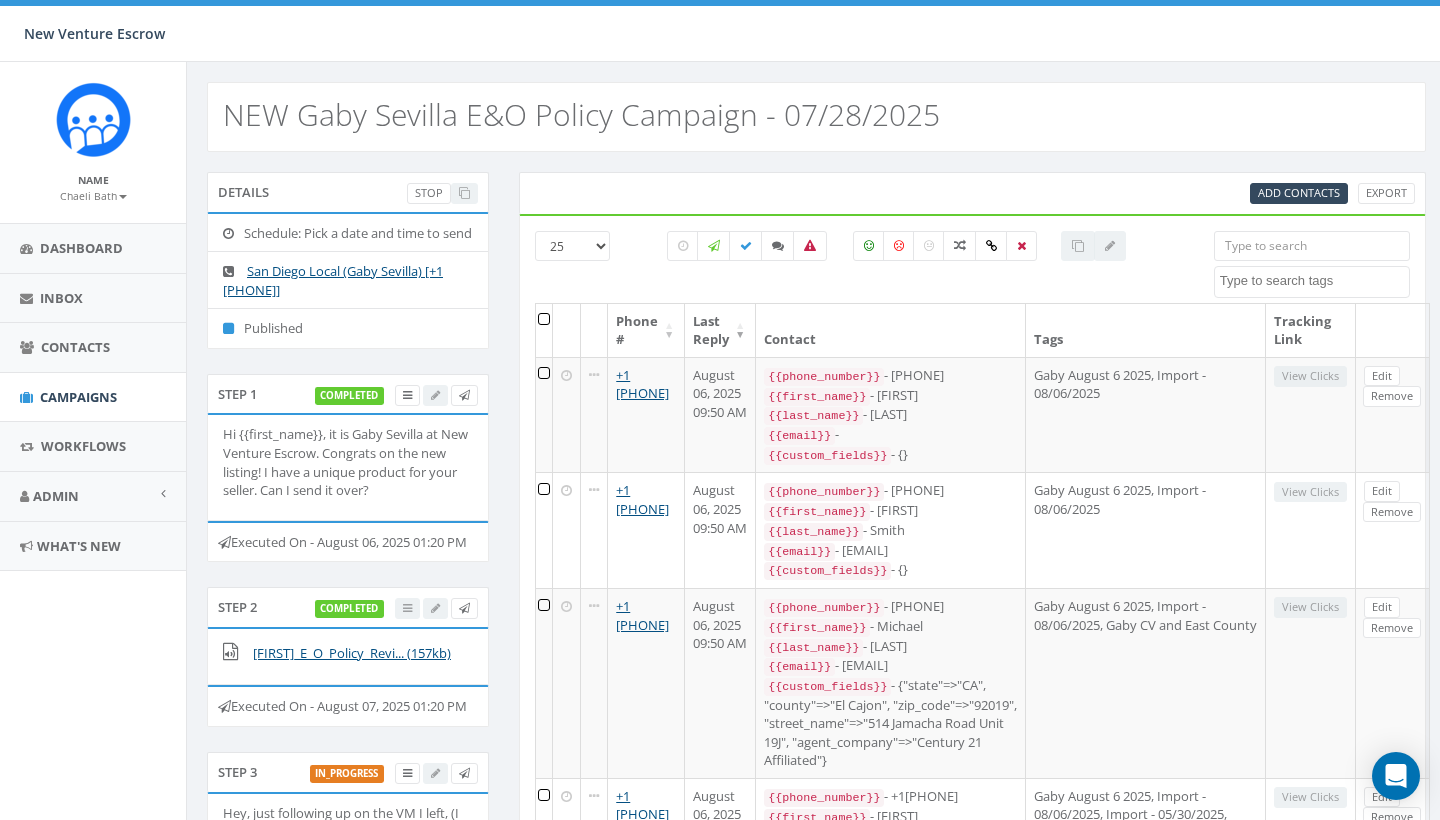 select 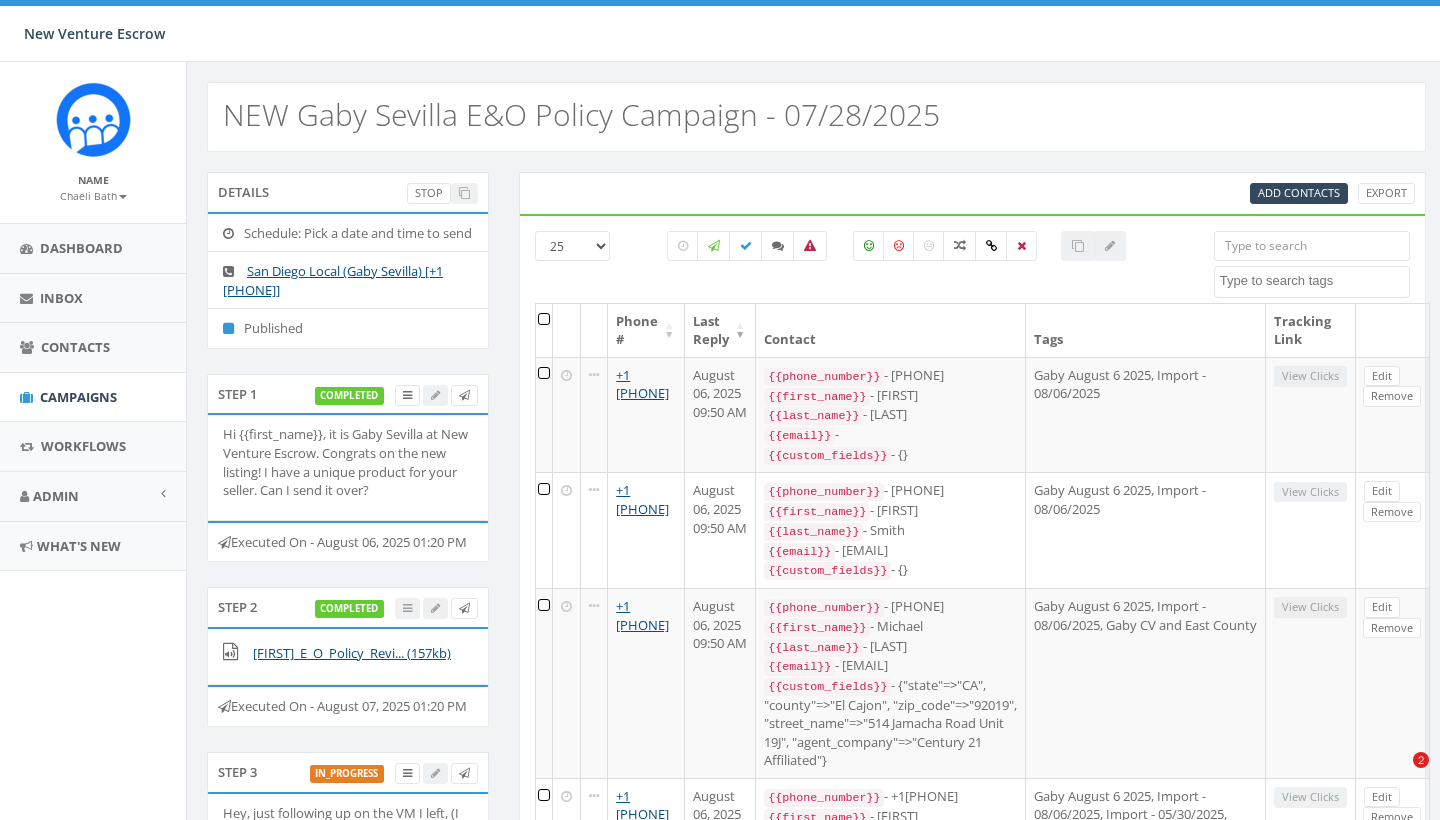 scroll, scrollTop: 0, scrollLeft: 0, axis: both 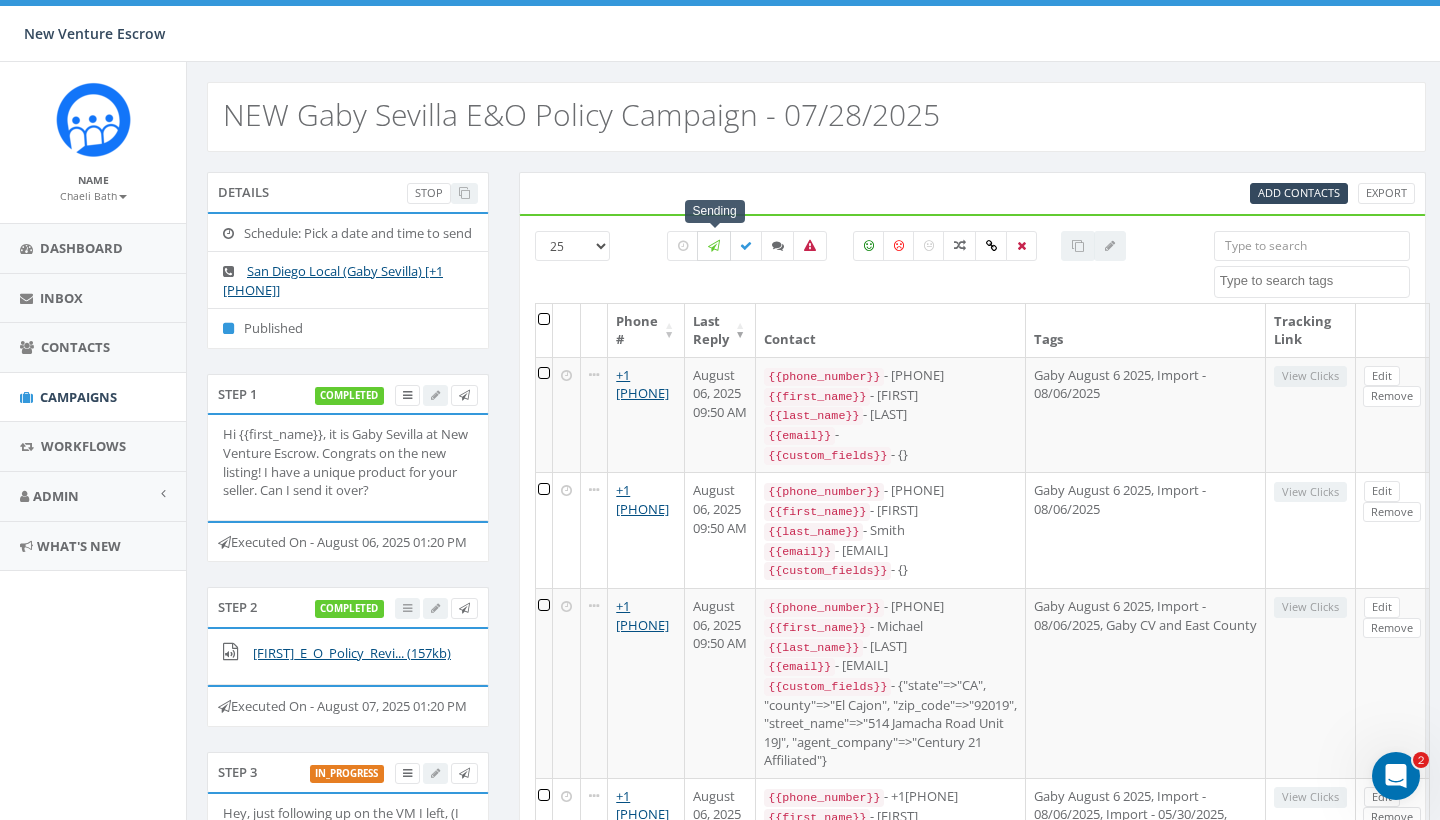 click at bounding box center [714, 246] 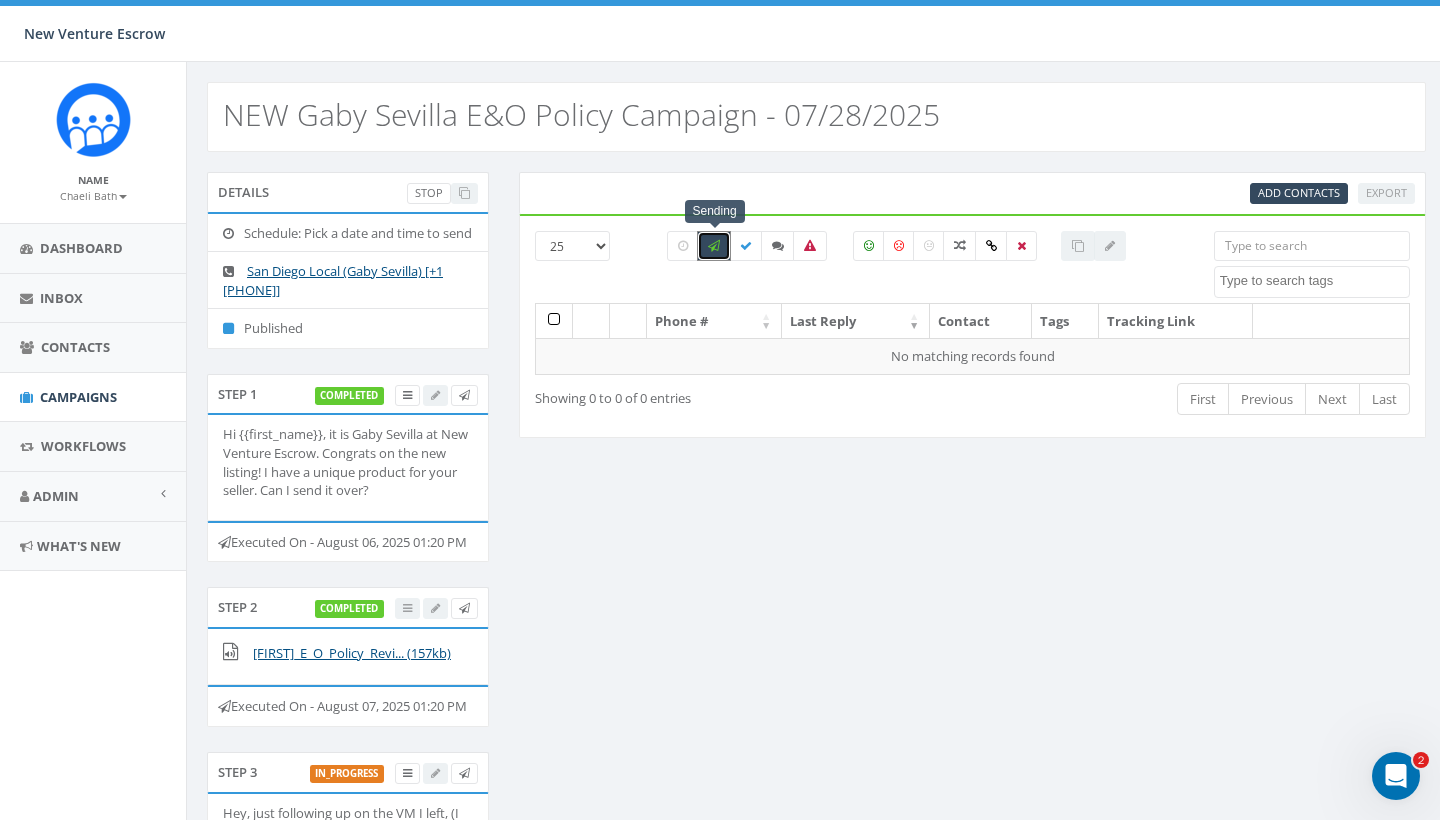 click at bounding box center (714, 246) 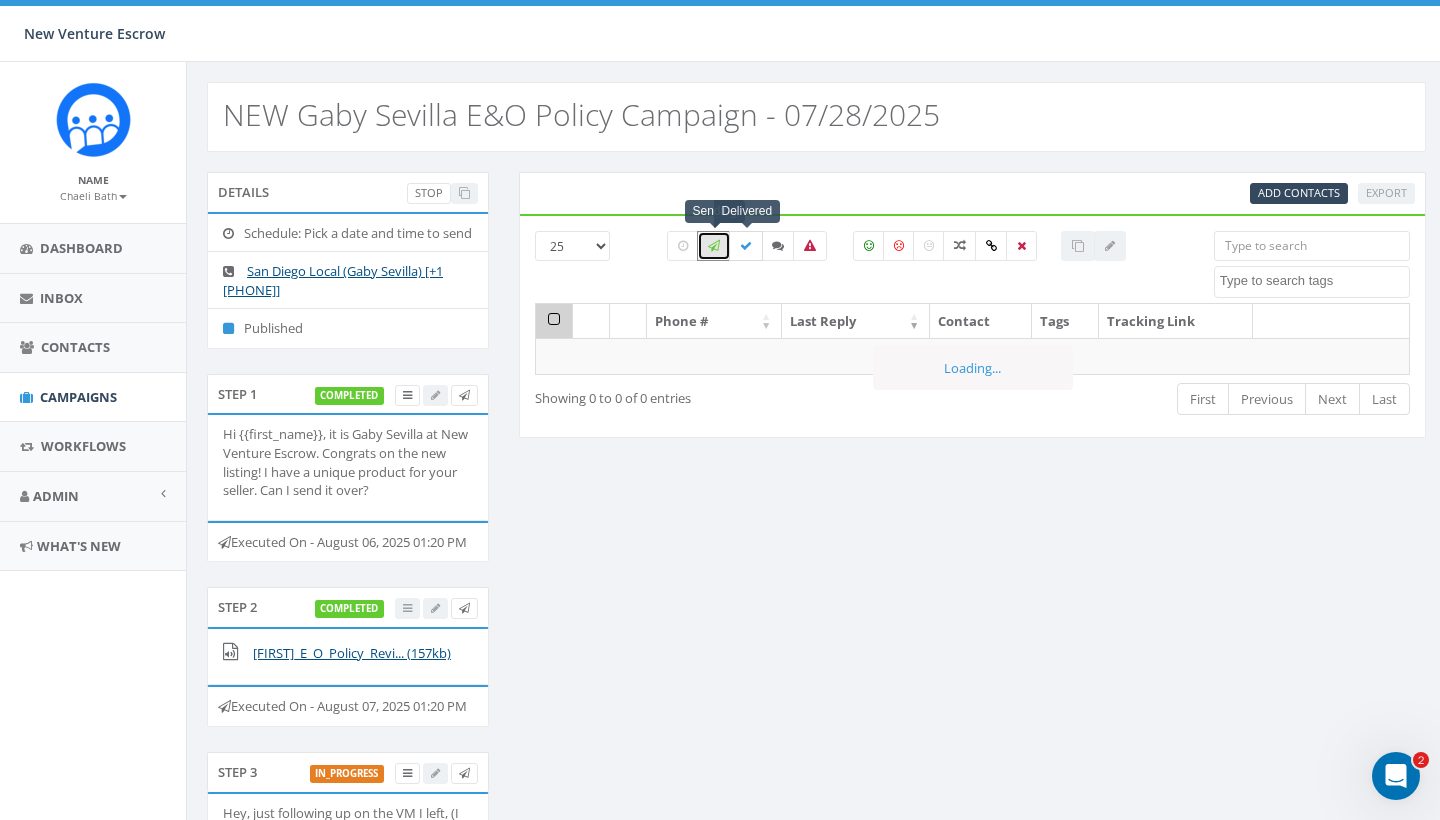 click at bounding box center (746, 246) 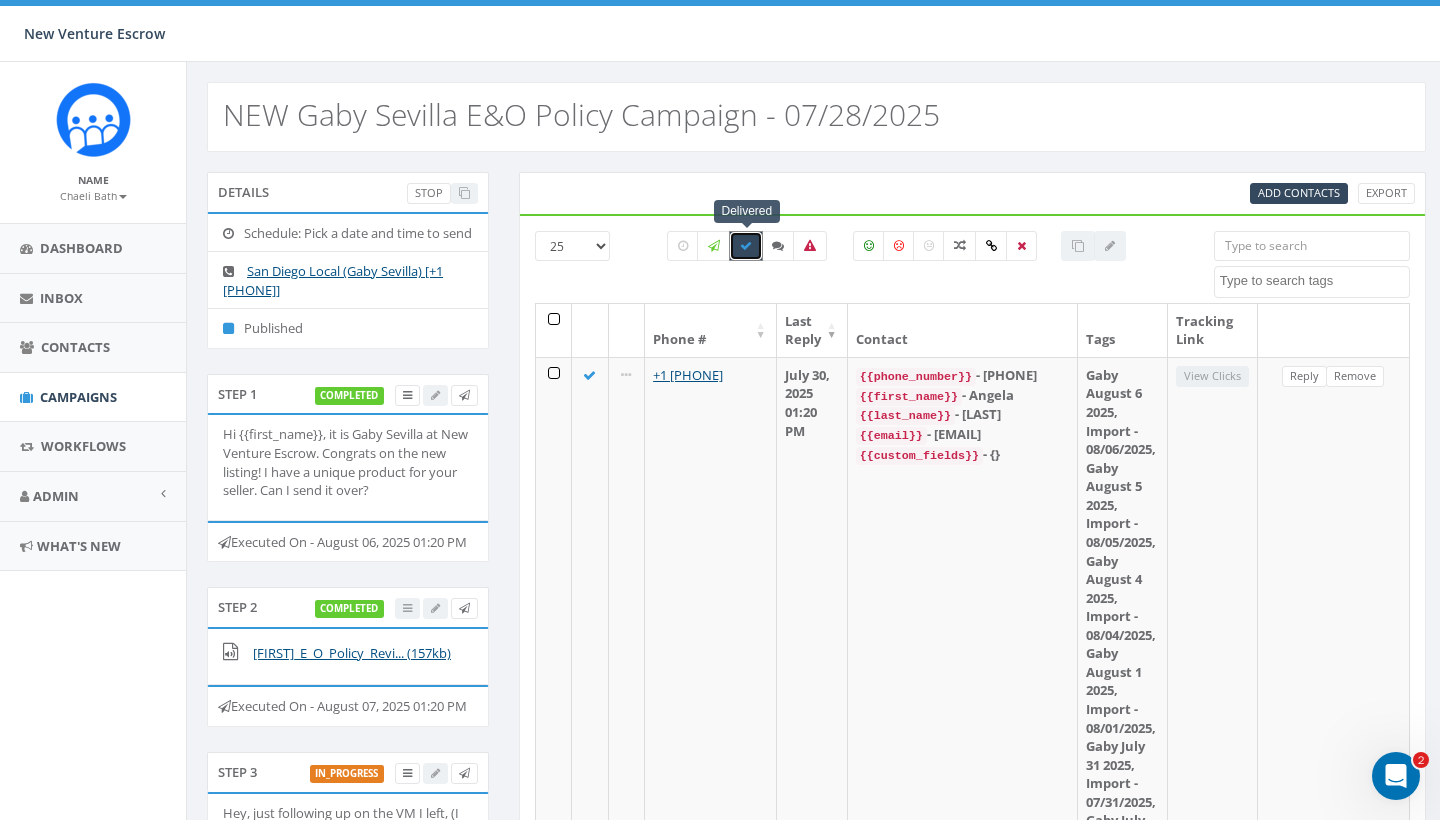 click at bounding box center (554, 330) 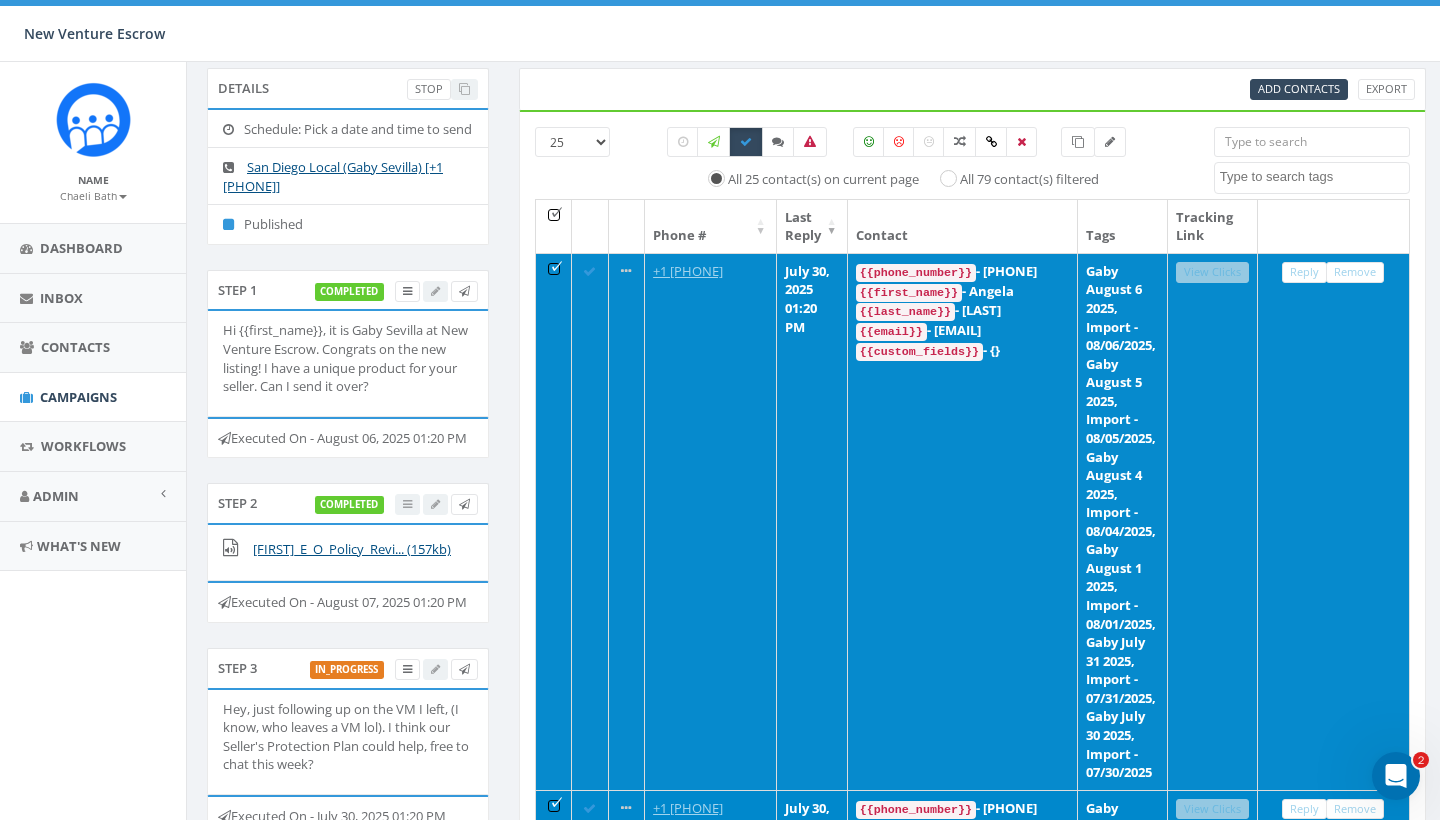scroll, scrollTop: 85, scrollLeft: 0, axis: vertical 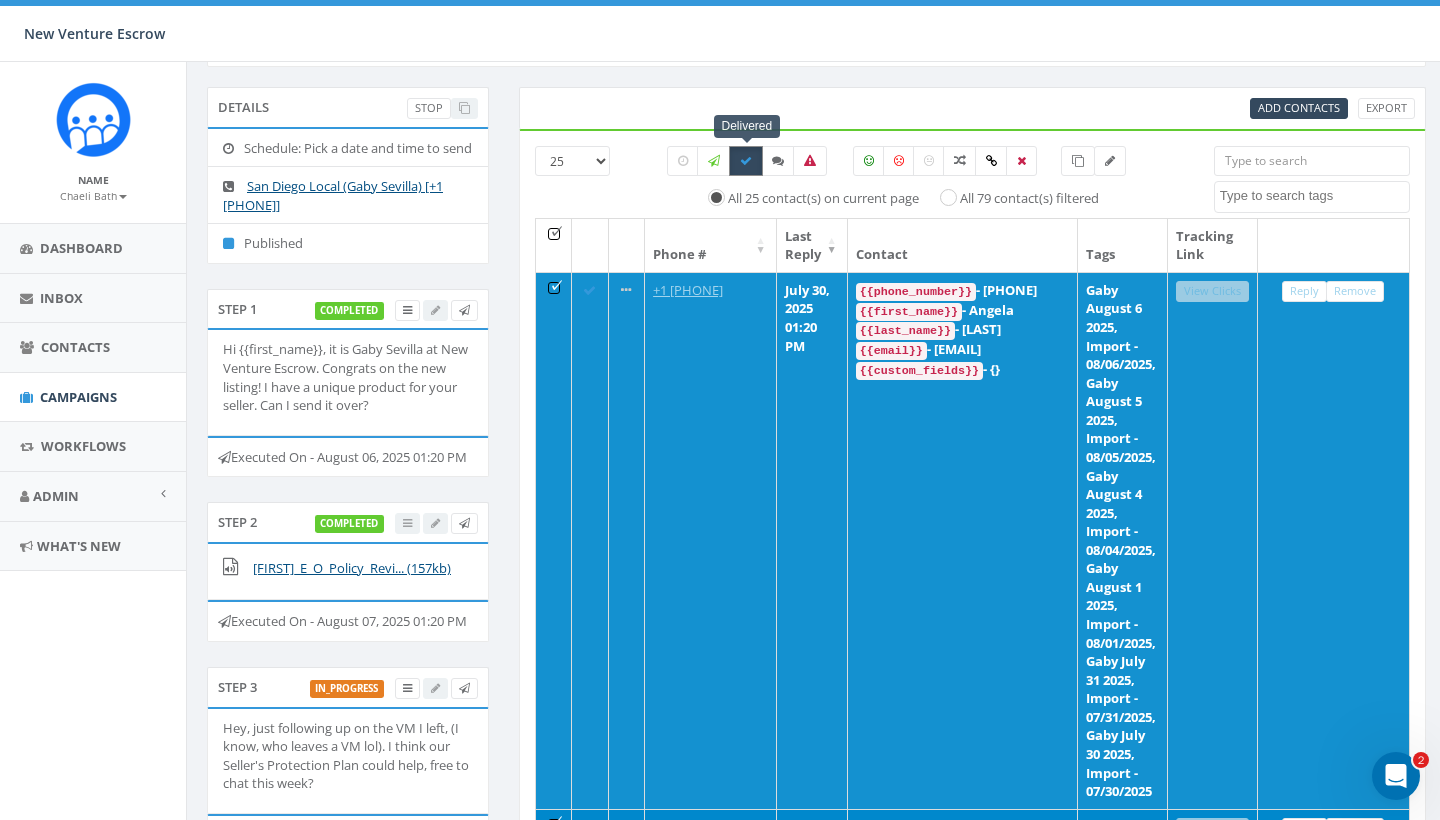 click at bounding box center [746, 161] 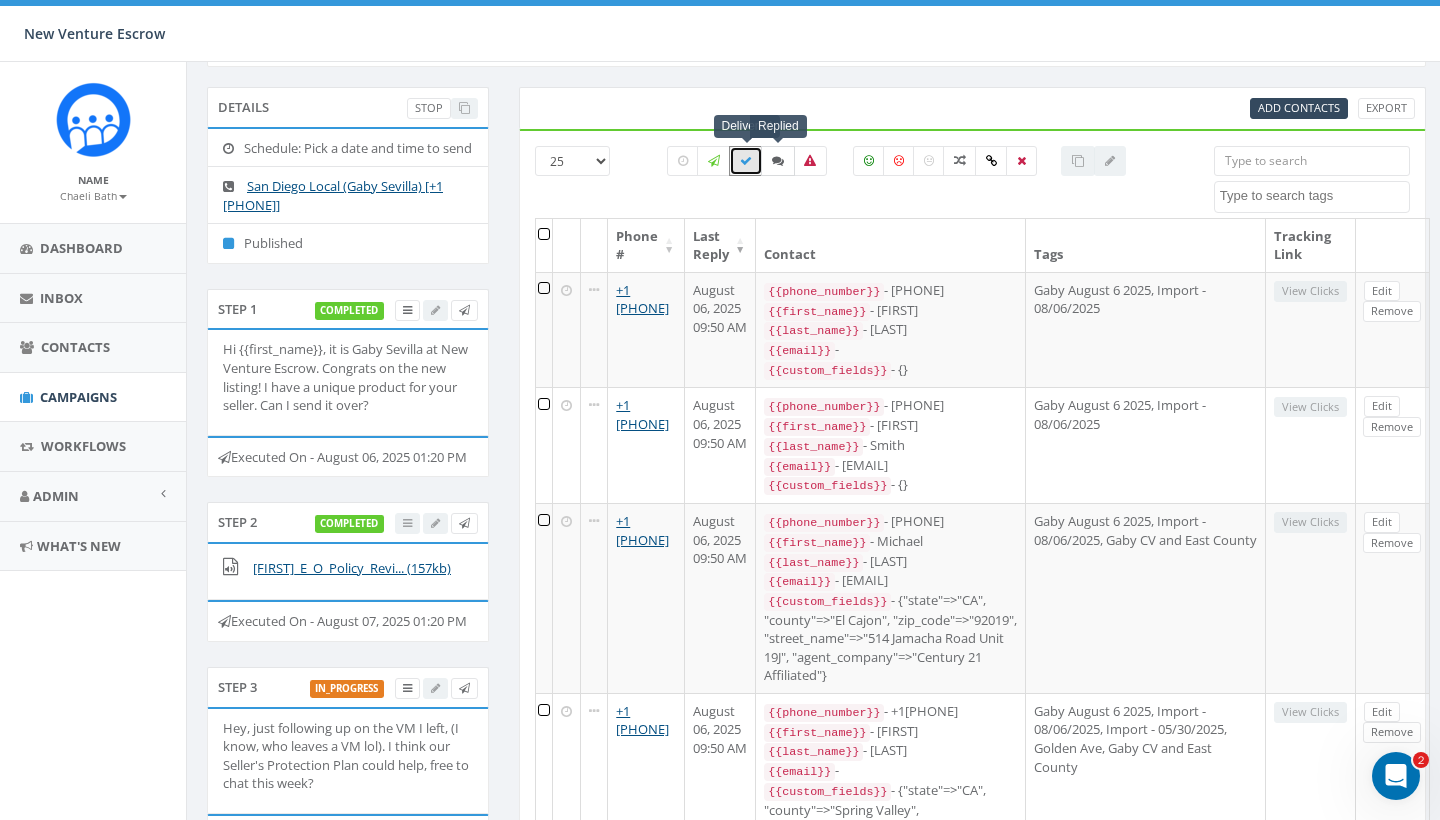 click at bounding box center (778, 161) 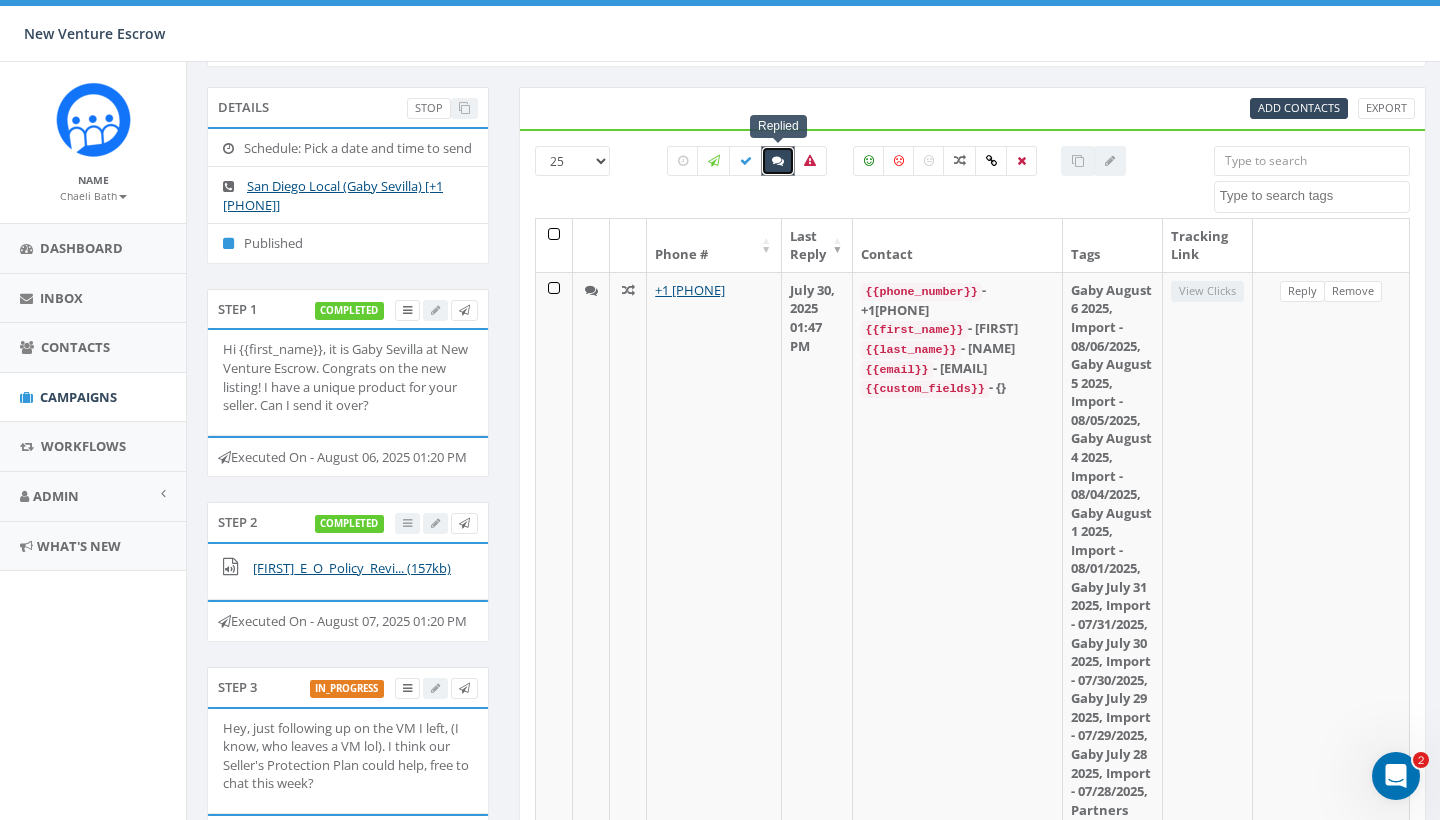 click at bounding box center (554, 245) 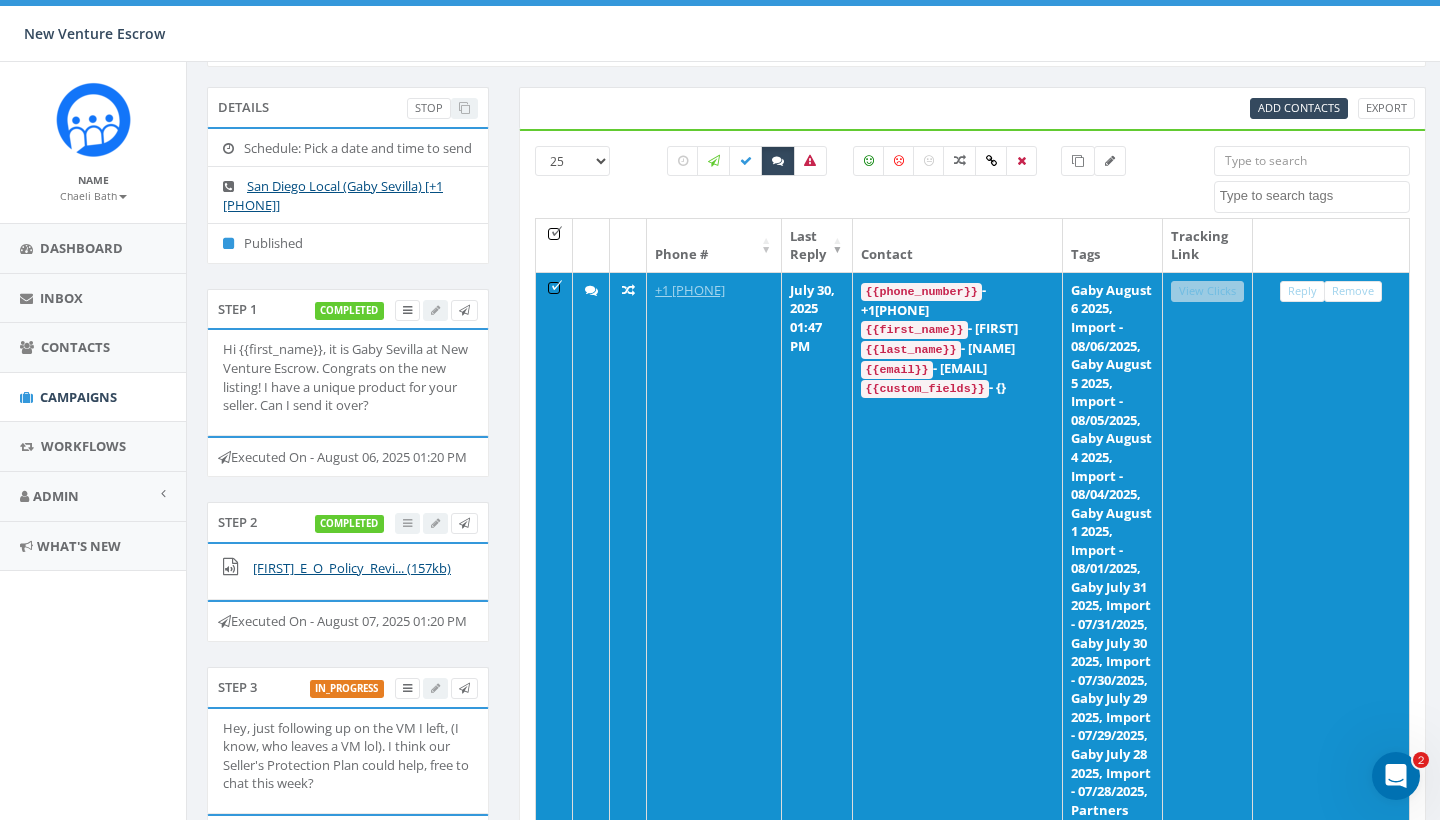 click on "Last Reply" at bounding box center (817, 245) 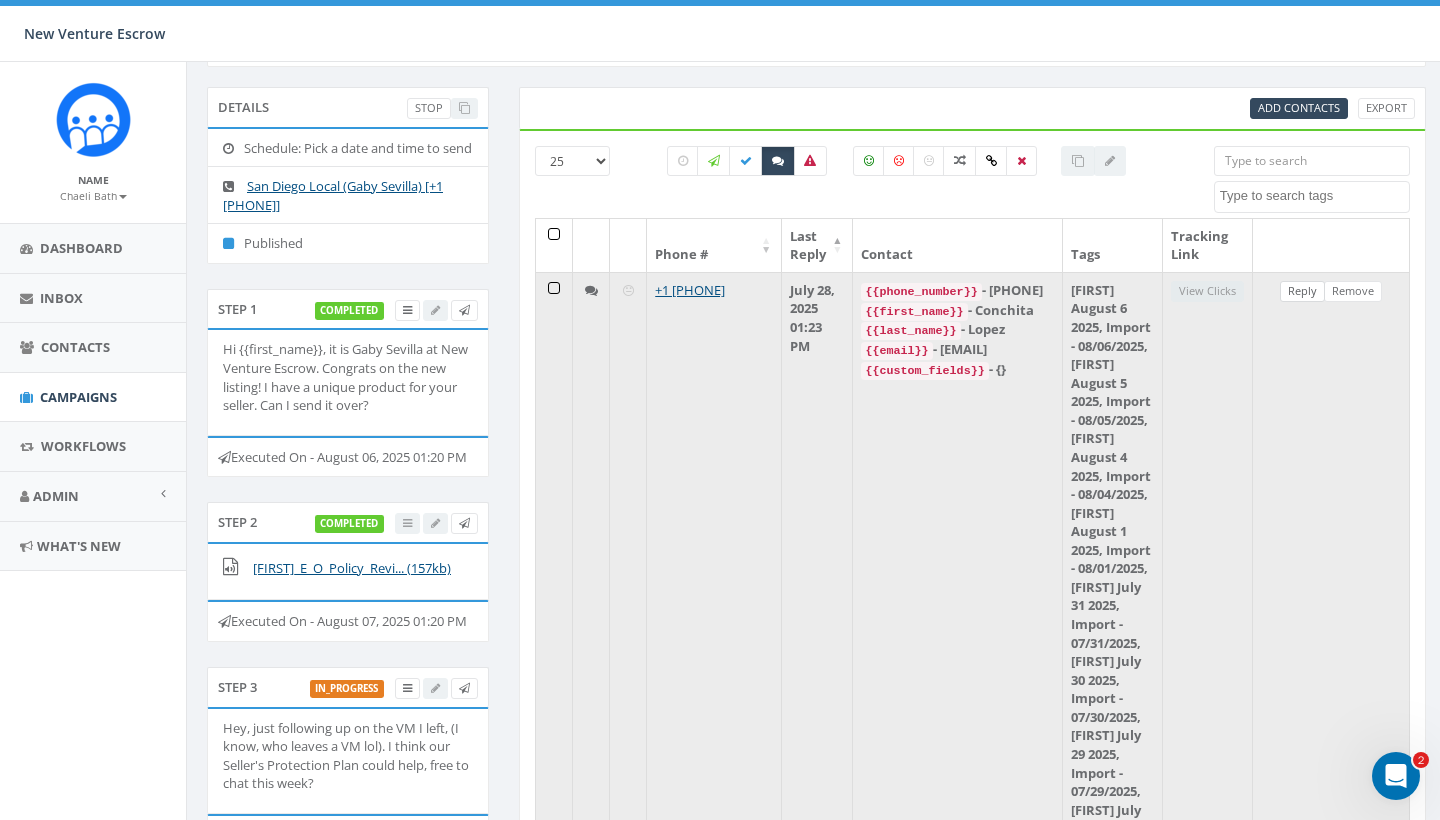 click on "Reply" at bounding box center [1302, 291] 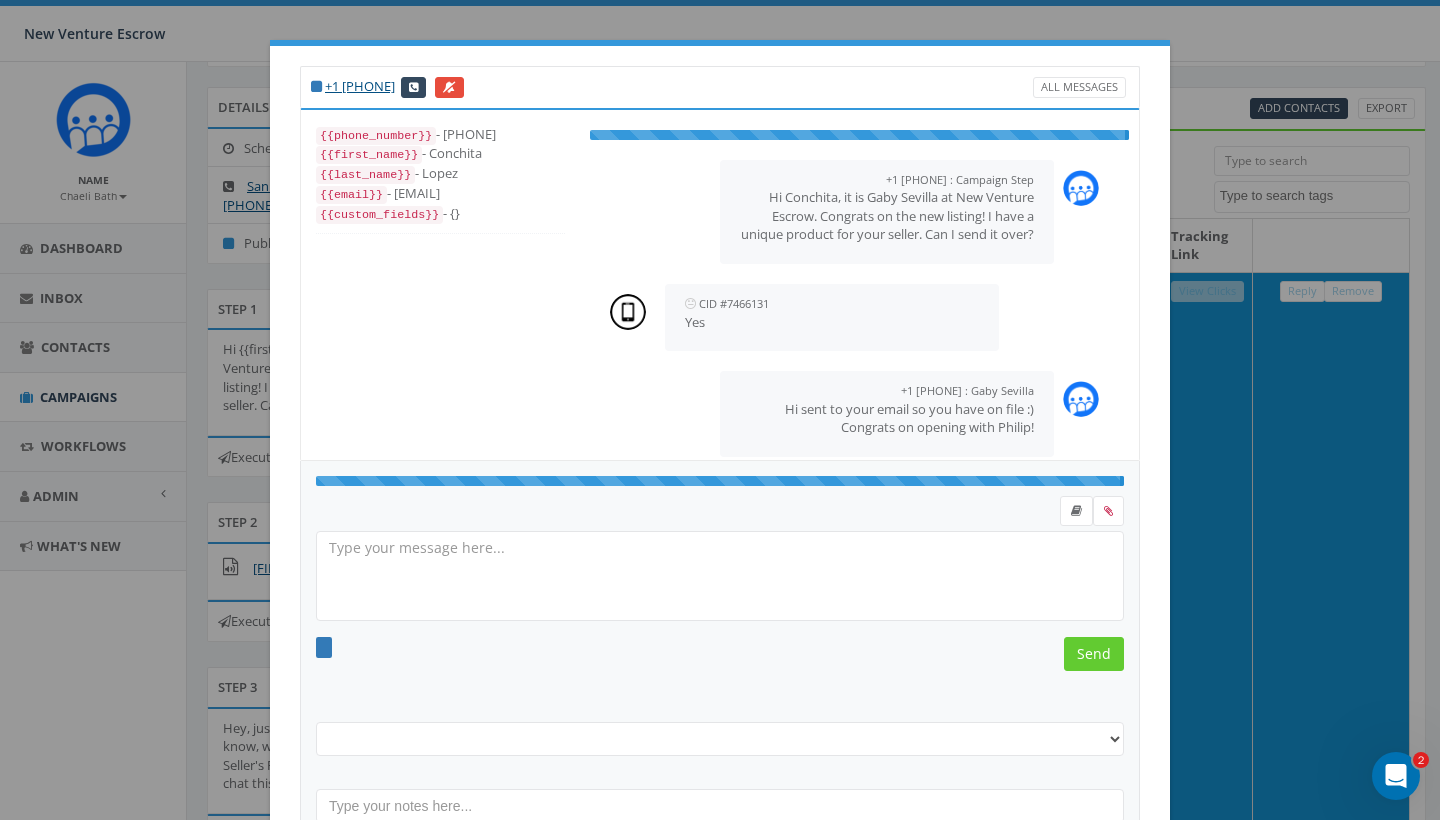 select on "Gaby August 6 2025" 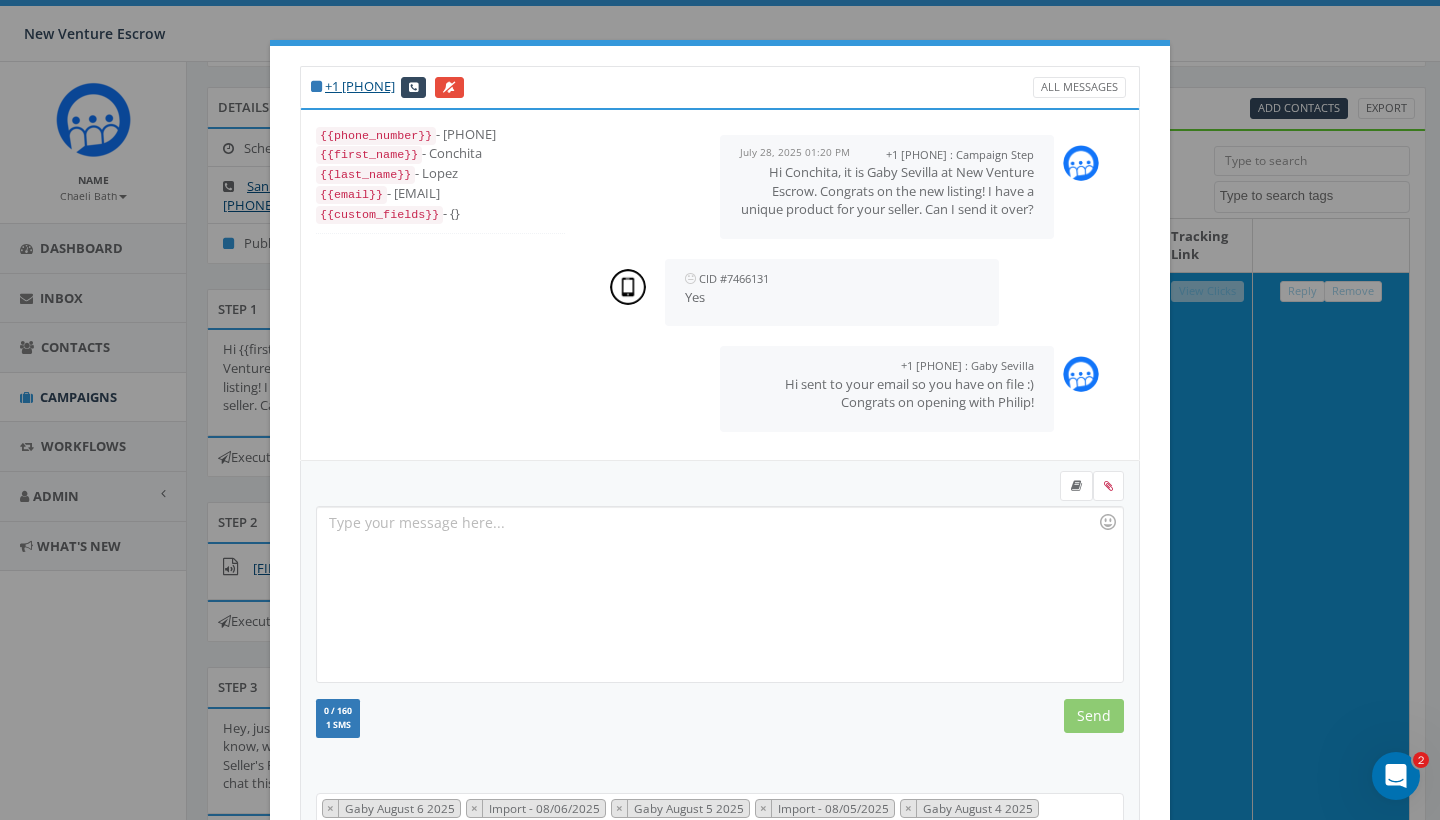 scroll, scrollTop: 280, scrollLeft: 0, axis: vertical 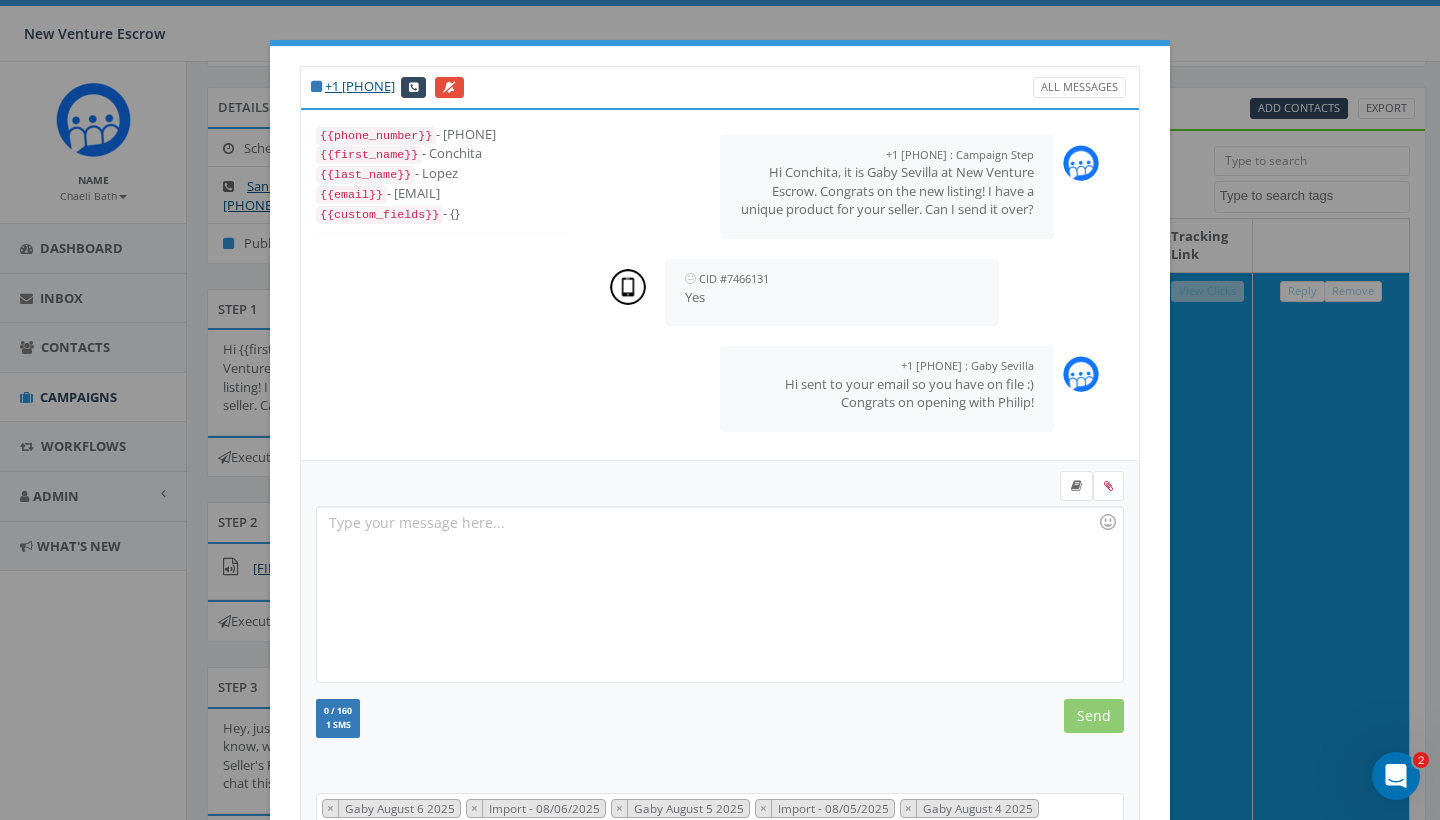 click on "+1 619-654-4239     All Messages {{phone_number}}  - +16196544239 {{first_name}}  - Conchita {{last_name}}  - Lopez {{email}}  - conchita@conchitalopez.com {{custom_fields}}  - {} +16194046820 : Campaign Step July 28, 2025 01:20 PM Hi Conchita, it is Gaby Sevilla at New Venture Escrow. Congrats on the new listing! I have a unique product for your seller. Can I send it over?    CID #7466131 July 28, 2025 01:20 PM Yes +16194046820 : Gaby Sevilla July 28, 2025 01:23 PM Hi sent to your email so you have on file :) Congrats on opening with Philip!  Recent Smileys & People Animals & Nature Food & Drink Activity Travel & Places Objects Symbols Flags Diversity Diversity Diversity Diversity Diversity 0 / 160 1 SMS   We recommend adding an image to MMS messages. An invisible pixel may be attached to improve delivery. Send Gaby August 6 2025 Import - 08/06/2025 Gaby August 5 2025 Import - 08/05/2025 Gaby August 4 2025 Import - 08/04/2025 Gaby August 1 2025 Import - 08/01/2025 Gaby July 31 2025 Import - 07/31/2025 DNC" at bounding box center [720, 410] 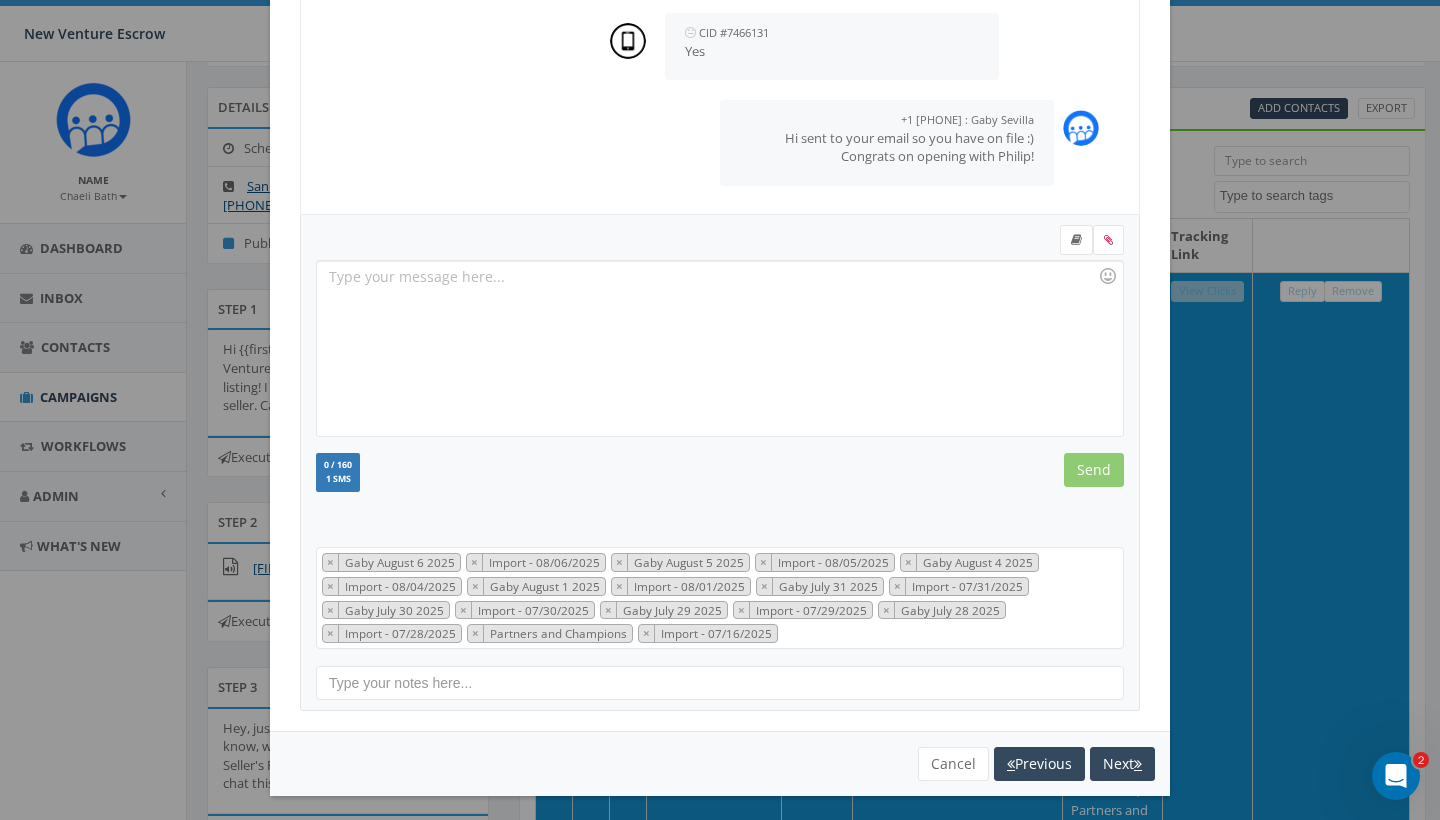 scroll, scrollTop: 243, scrollLeft: 0, axis: vertical 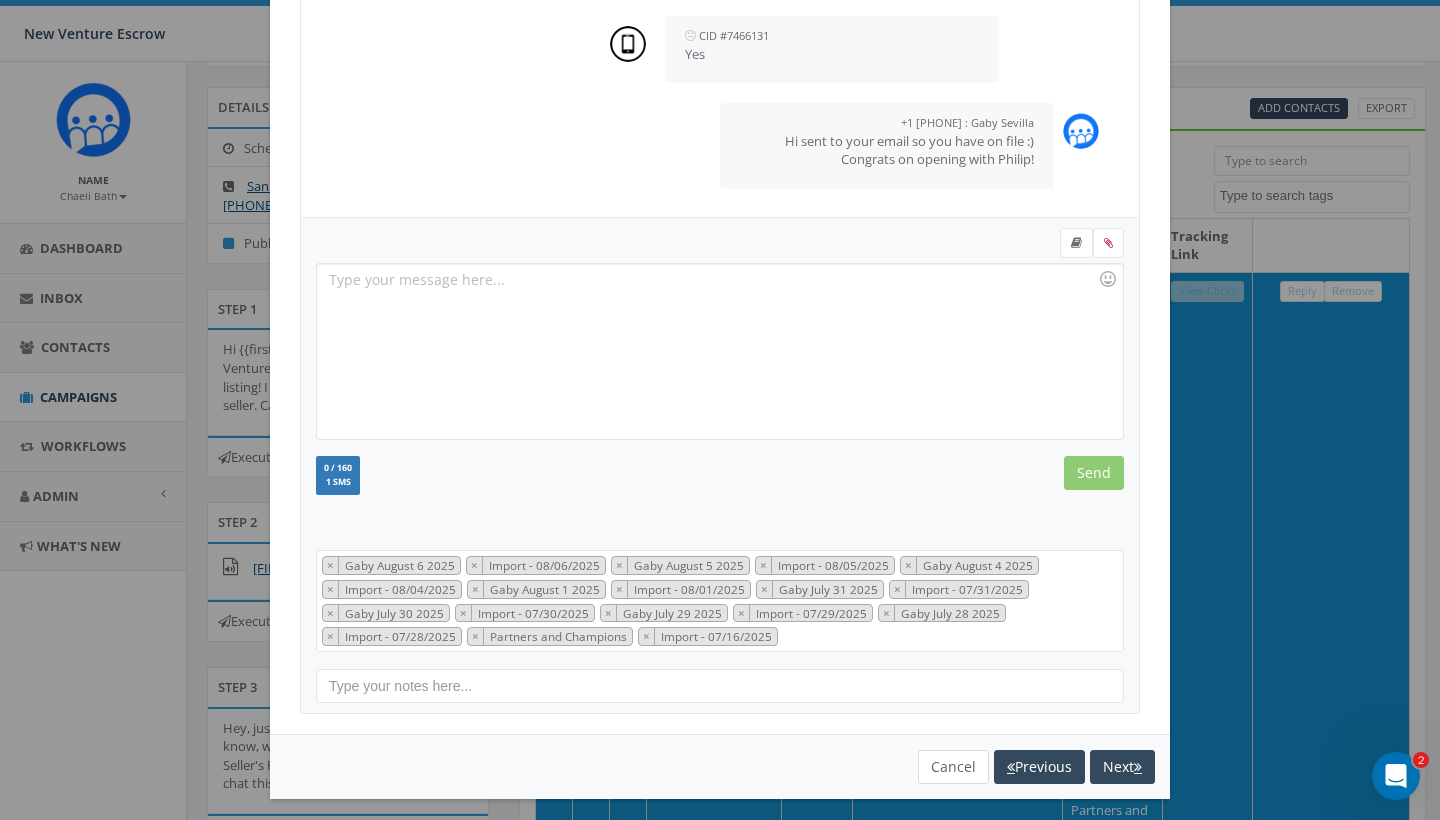 click on "Cancel" at bounding box center (953, 767) 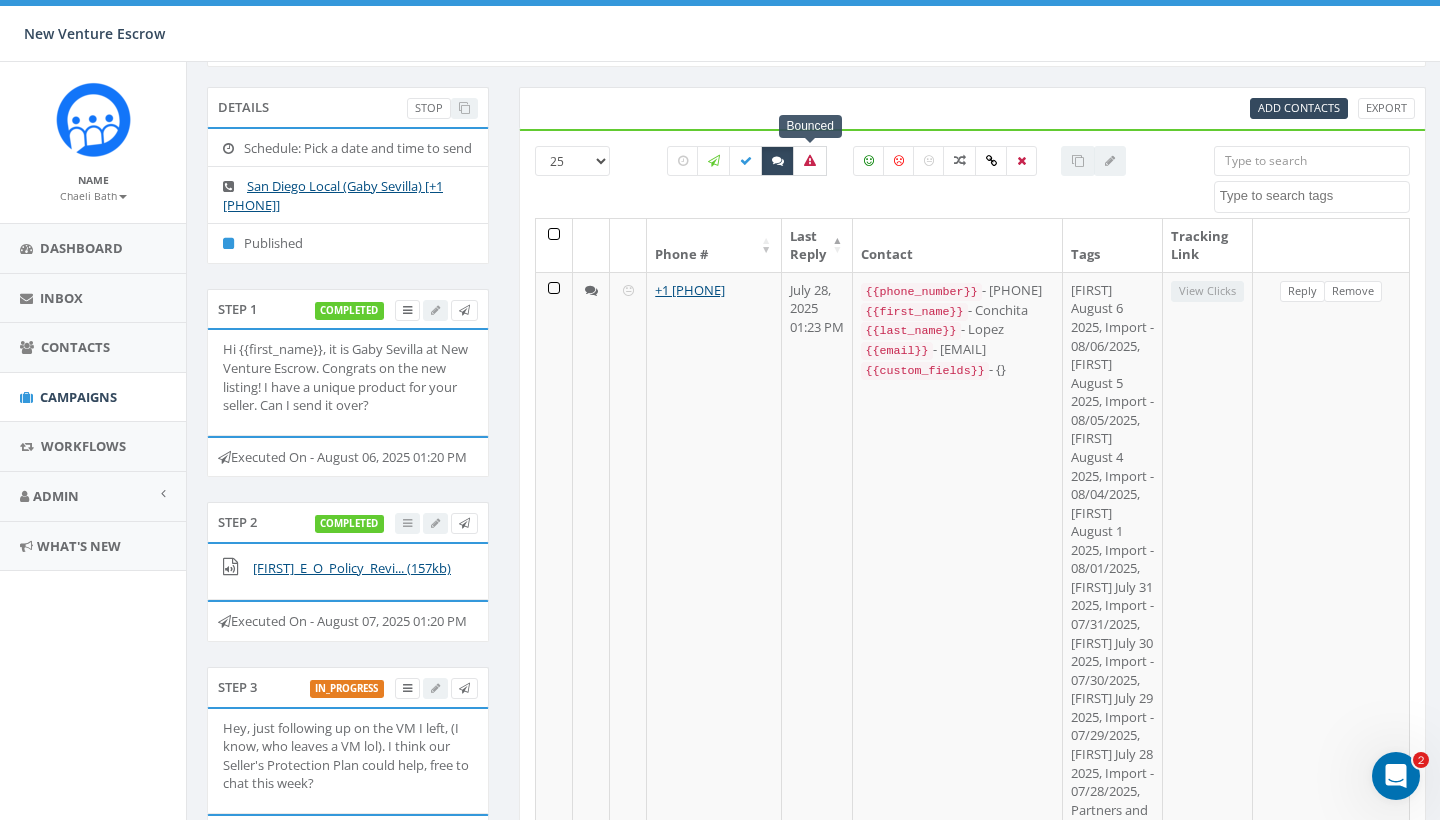 click at bounding box center [810, 161] 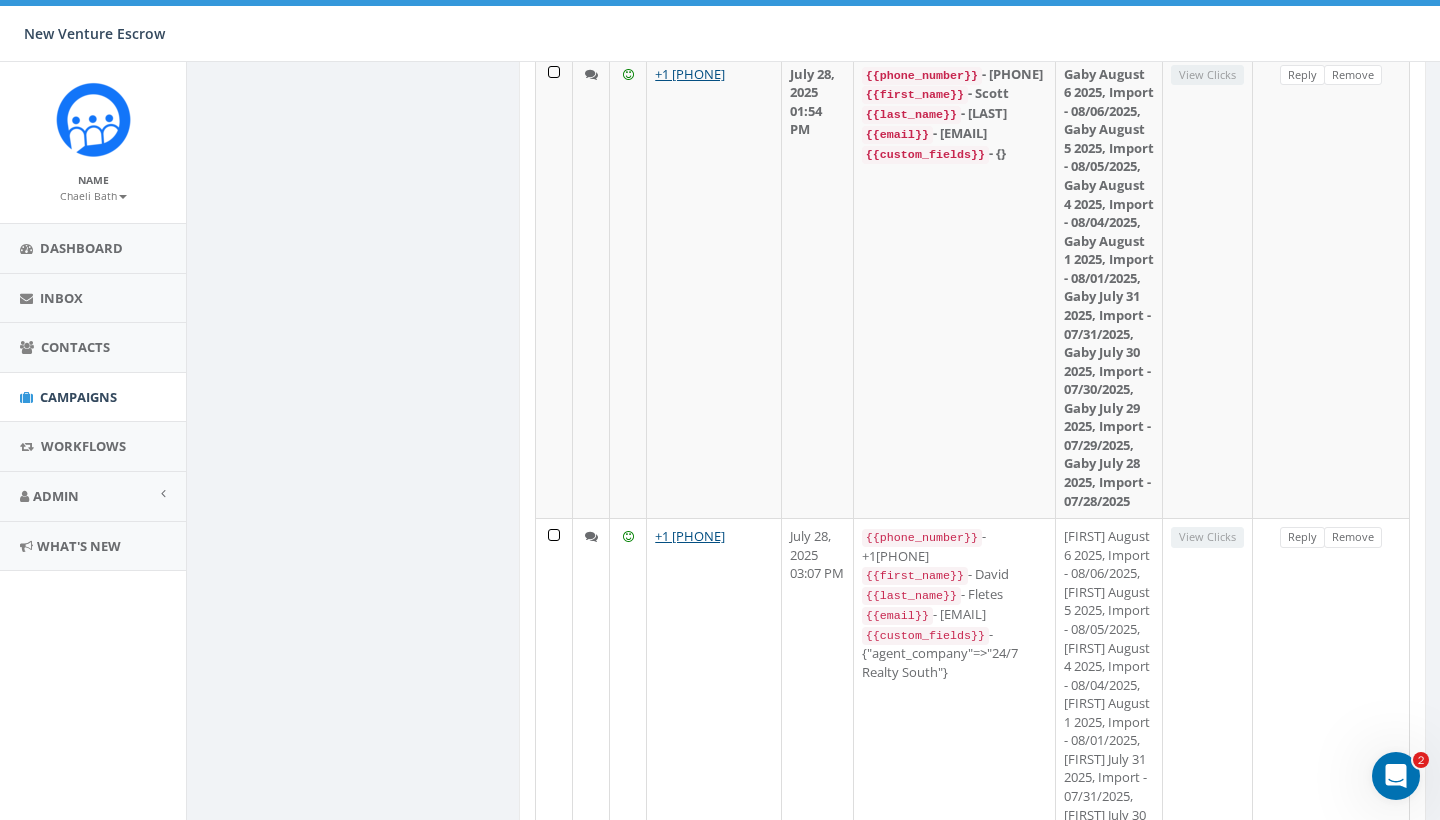 scroll, scrollTop: 3332, scrollLeft: 0, axis: vertical 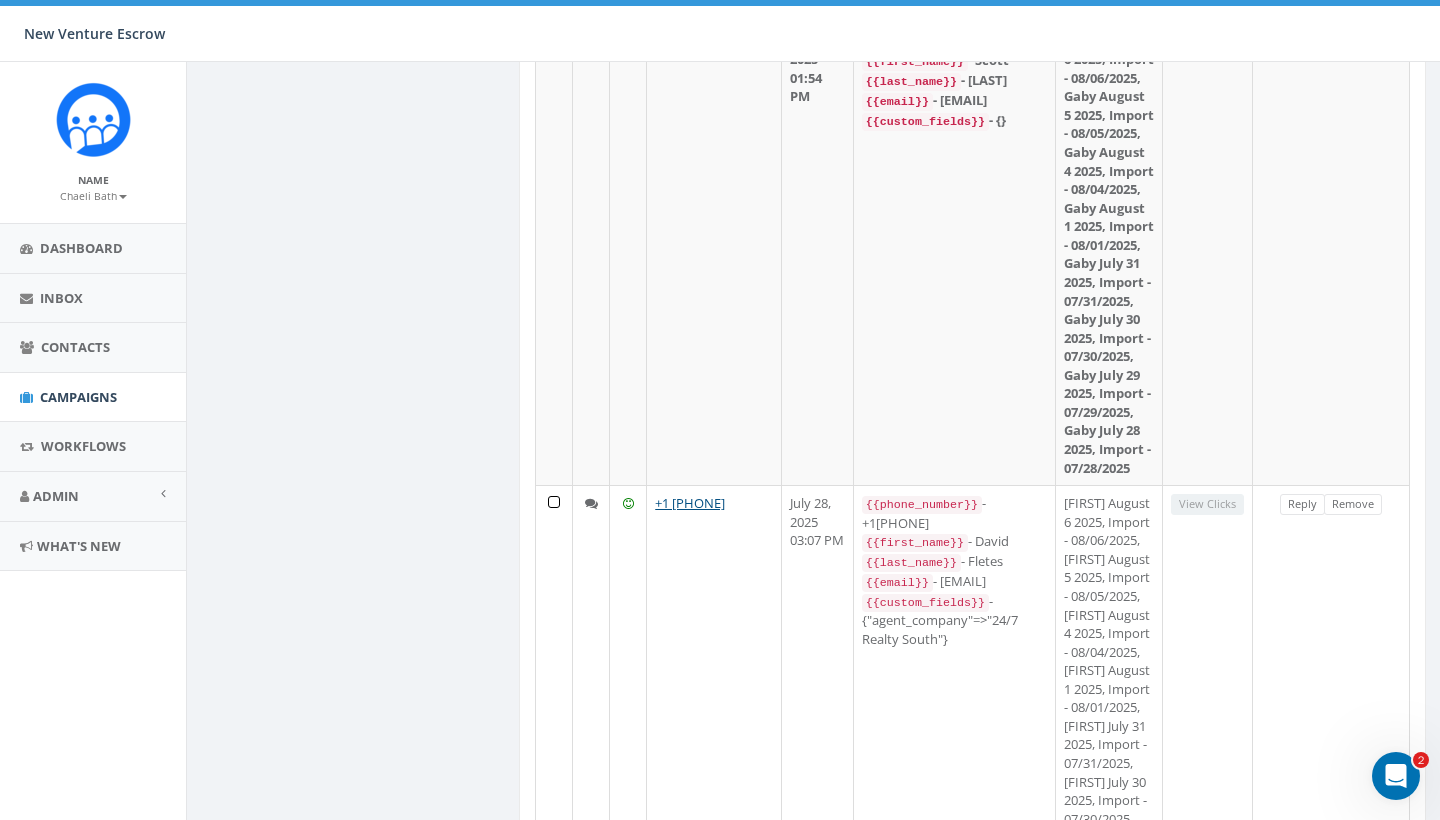 click on "Reply Remove" at bounding box center [1331, -746] 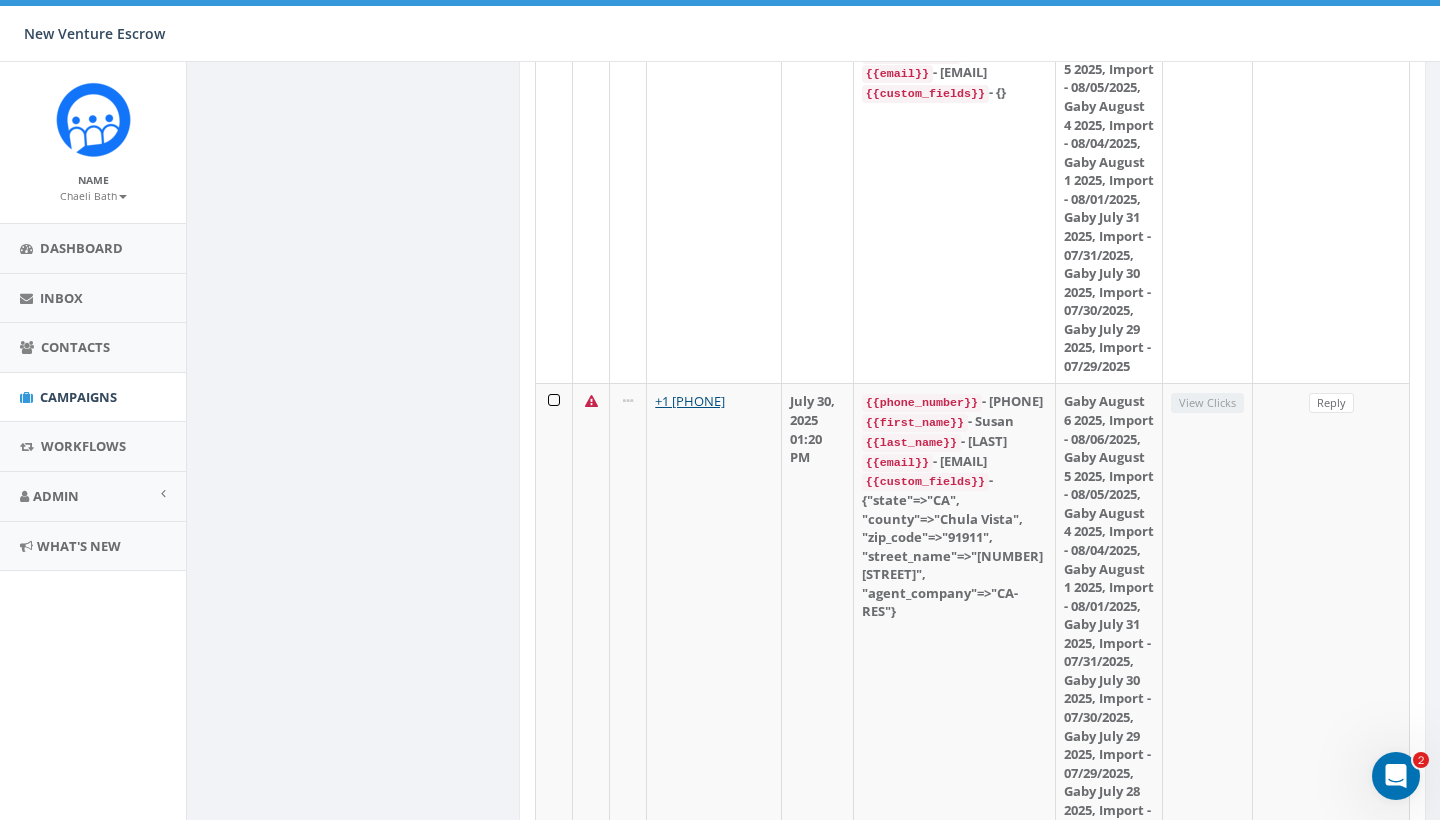 scroll, scrollTop: 4917, scrollLeft: 0, axis: vertical 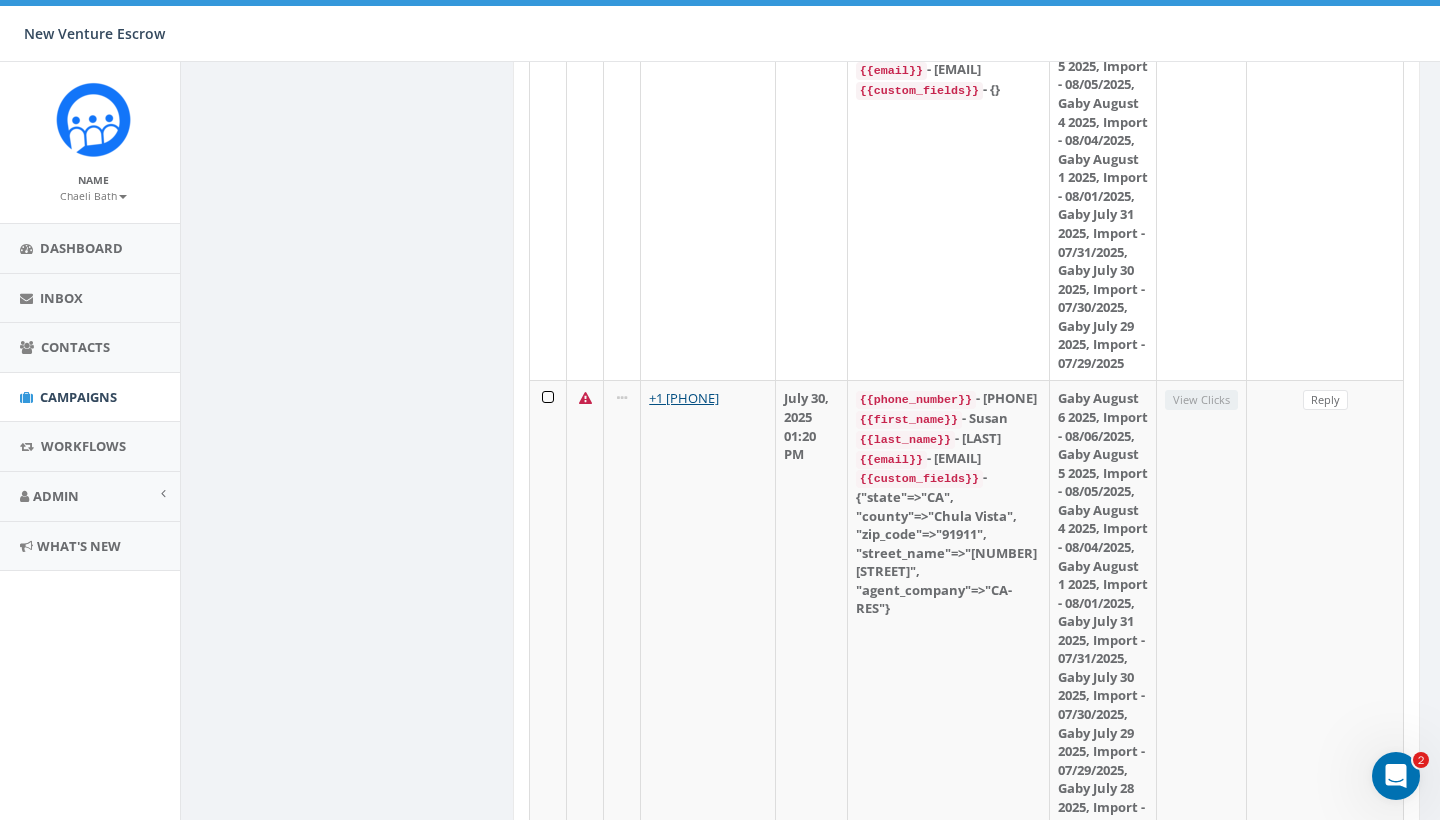 drag, startPoint x: 1435, startPoint y: 276, endPoint x: 1417, endPoint y: 686, distance: 410.39493 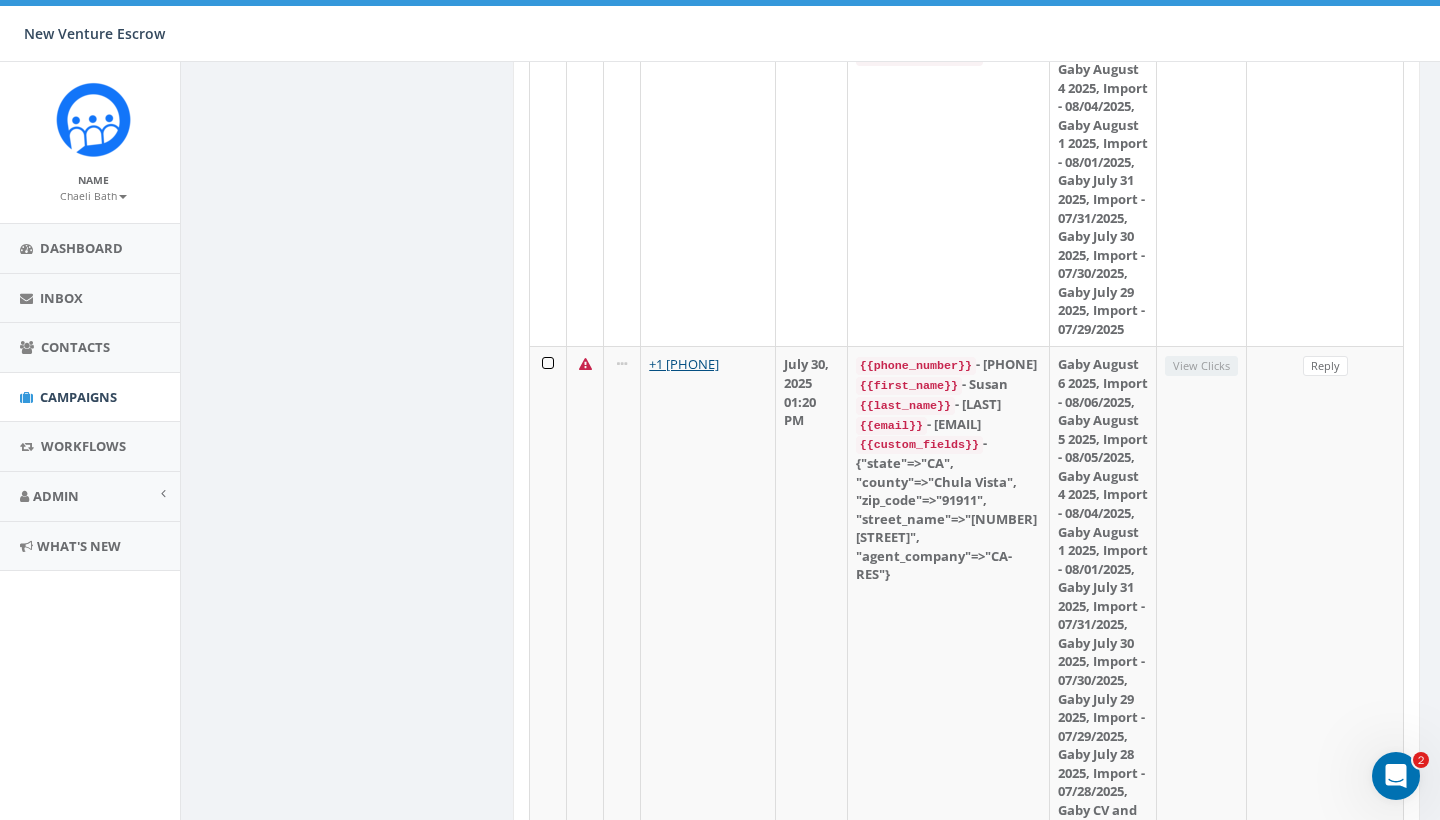 scroll, scrollTop: 4957, scrollLeft: 6, axis: both 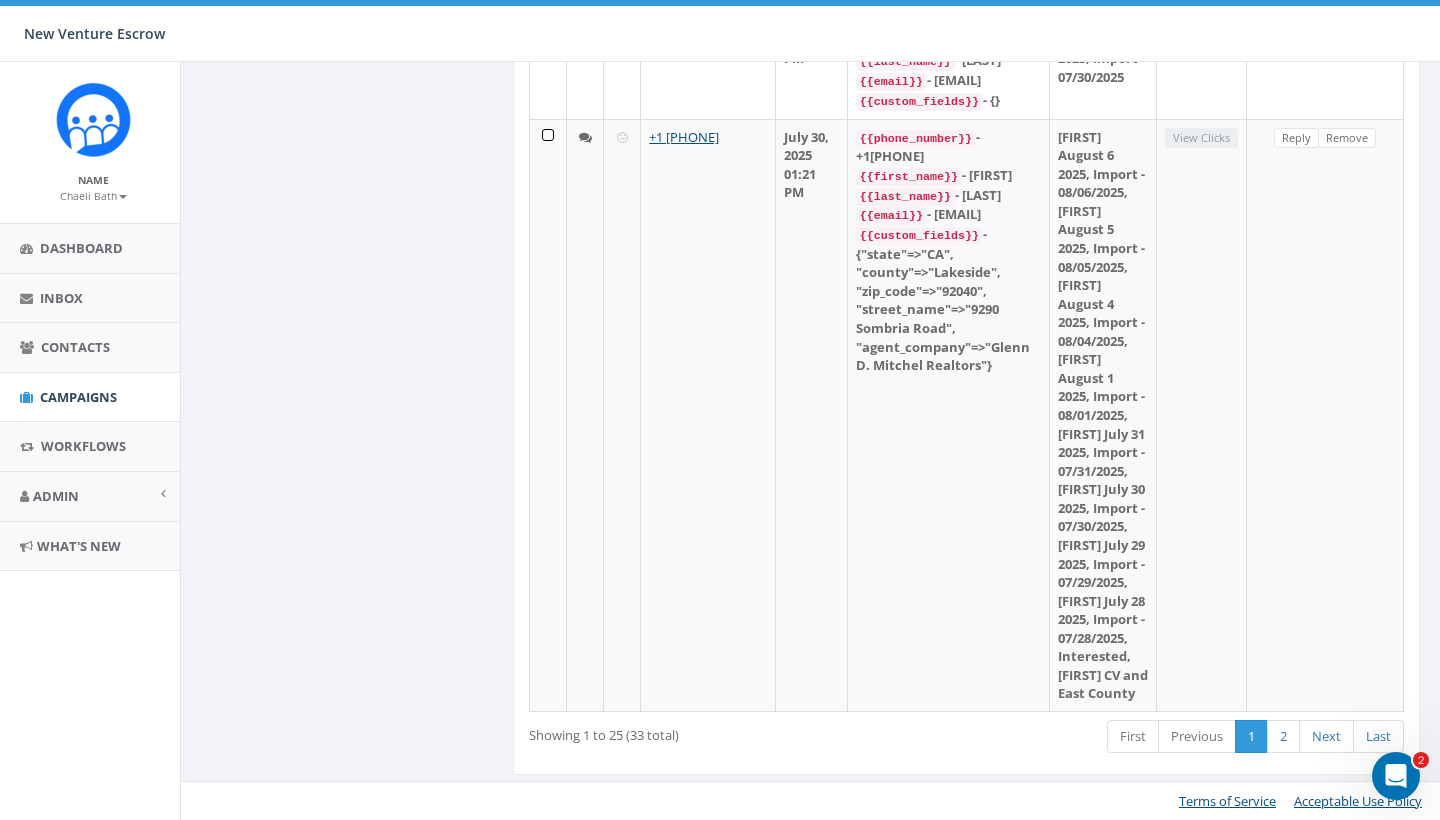 click on "Add Contacts Export 25 50 100   All 0 contact(s) on current page All 17 contact(s) filtered 2024/11/12 Auto-Bot Becky Tester Booked Client Already DNC DNC-Client Gaby August 1 2025 Gaby August 4 2025 Gaby August 5 2025 Gaby August 6 2025 Gaby CV and East County Gaby July 21 2025 Gaby July 23 2025 Gaby July 28 2025 Gaby July 29 2025 Gaby July 30 2025 Gaby July 31 2025 Gaby Tester Golden Ave Import - 01/03/2025 Import - 01/06/2025 Import - 01/07/2025 Import - 01/08/2025 Import - 01/09/2025 Import - 01/10/2025 Import - 01/14/2025 Import - 01/15/2025 Import - 01/16/2025 Import - 01/17/2025 Import - 01/22/2025 Import - 01/23/2025 Import - 01/24/2025 Import - 01/28/2025 Import - 01/29/2025 Import - 02/05/2025 Import - 02/06/2025 Import - 02/07/2025 Import - 02/10/2025 Import - 02/11/2025 Import - 02/12/2025 Import - 02/13/2025 Import - 02/14/2025 Import - 02/18/2025 Import - 02/20/2025 Import - 02/21/2025 Import - 02/24/2025 Import - 02/25/2025 Import - 02/26/2025 Import - 02/27/2025 Import - 02/28/2025 inter 1" at bounding box center [966, -4951] 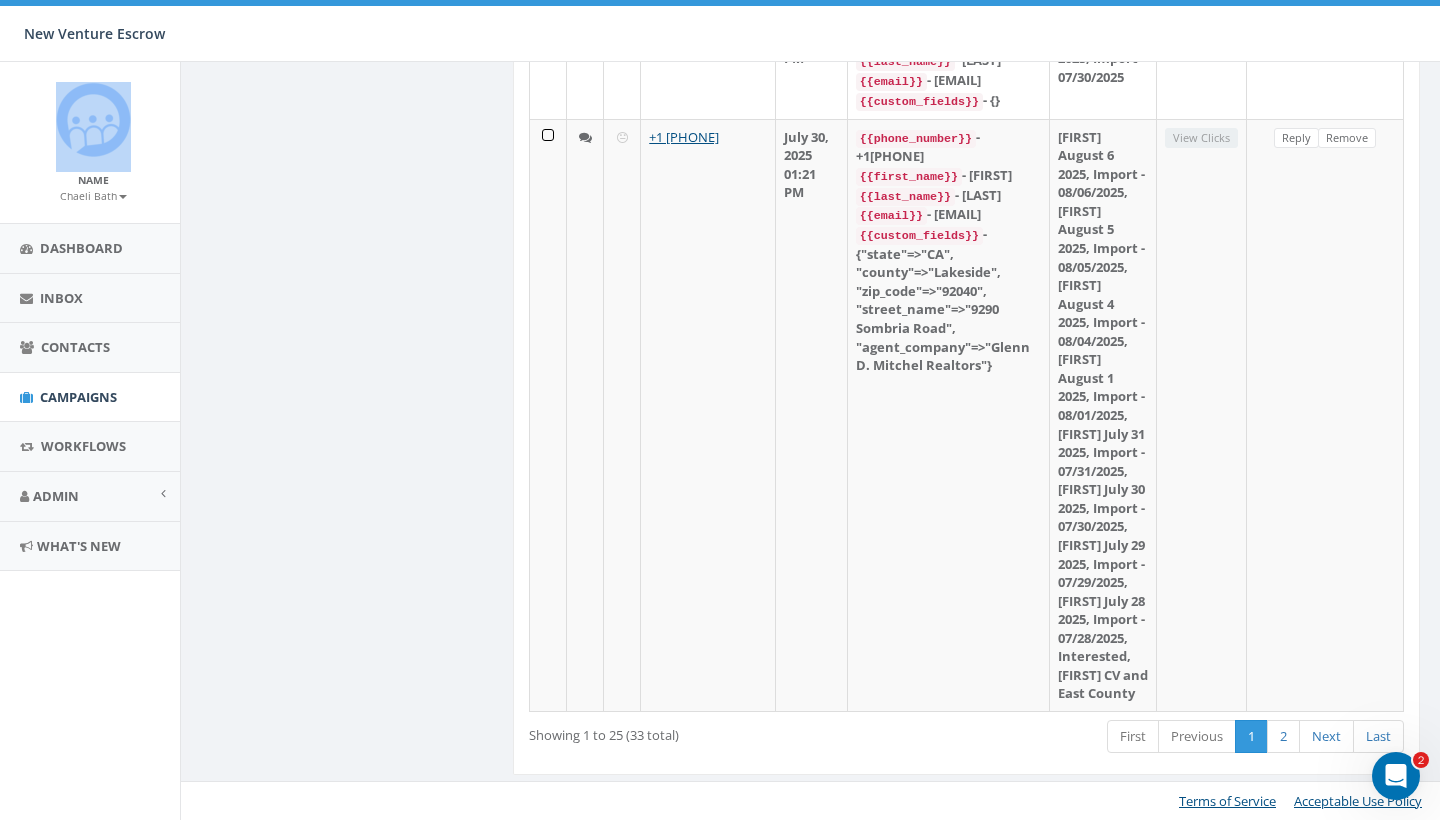 click on "0.00 % of Available Amount Used You have used 0.00 % of your available amount." at bounding box center (1220, 34) 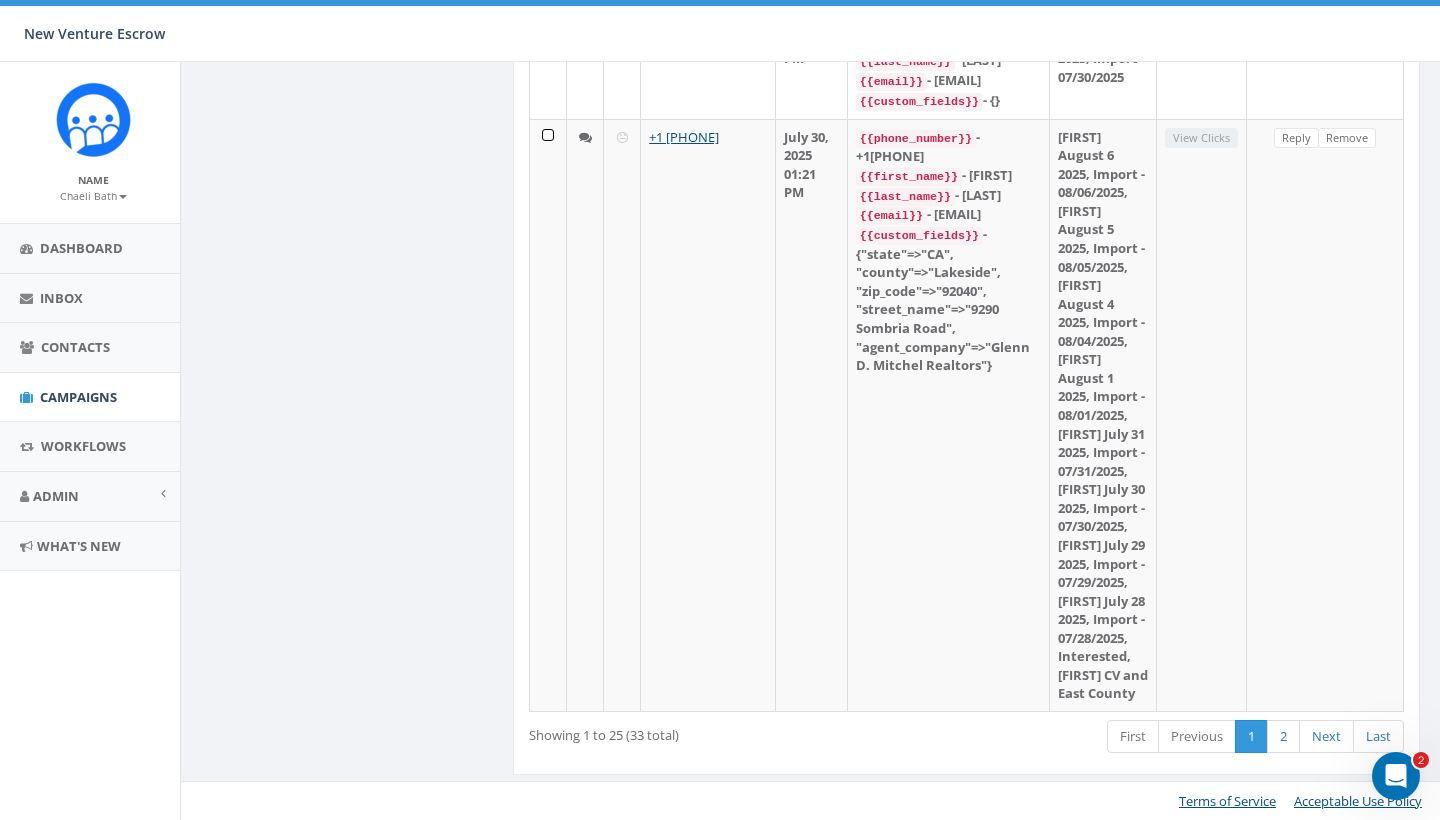 click on "Add Contacts Export 25 50 100   All 0 contact(s) on current page All 17 contact(s) filtered 2024/11/12 Auto-Bot Becky Tester Booked Client Already DNC DNC-Client Gaby August 1 2025 Gaby August 4 2025 Gaby August 5 2025 Gaby August 6 2025 Gaby CV and East County Gaby July 21 2025 Gaby July 23 2025 Gaby July 28 2025 Gaby July 29 2025 Gaby July 30 2025 Gaby July 31 2025 Gaby Tester Golden Ave Import - 01/03/2025 Import - 01/06/2025 Import - 01/07/2025 Import - 01/08/2025 Import - 01/09/2025 Import - 01/10/2025 Import - 01/14/2025 Import - 01/15/2025 Import - 01/16/2025 Import - 01/17/2025 Import - 01/22/2025 Import - 01/23/2025 Import - 01/24/2025 Import - 01/28/2025 Import - 01/29/2025 Import - 02/05/2025 Import - 02/06/2025 Import - 02/07/2025 Import - 02/10/2025 Import - 02/11/2025 Import - 02/12/2025 Import - 02/13/2025 Import - 02/14/2025 Import - 02/18/2025 Import - 02/20/2025 Import - 02/21/2025 Import - 02/24/2025 Import - 02/25/2025 Import - 02/26/2025 Import - 02/27/2025 Import - 02/28/2025 inter 1" at bounding box center (966, -4951) 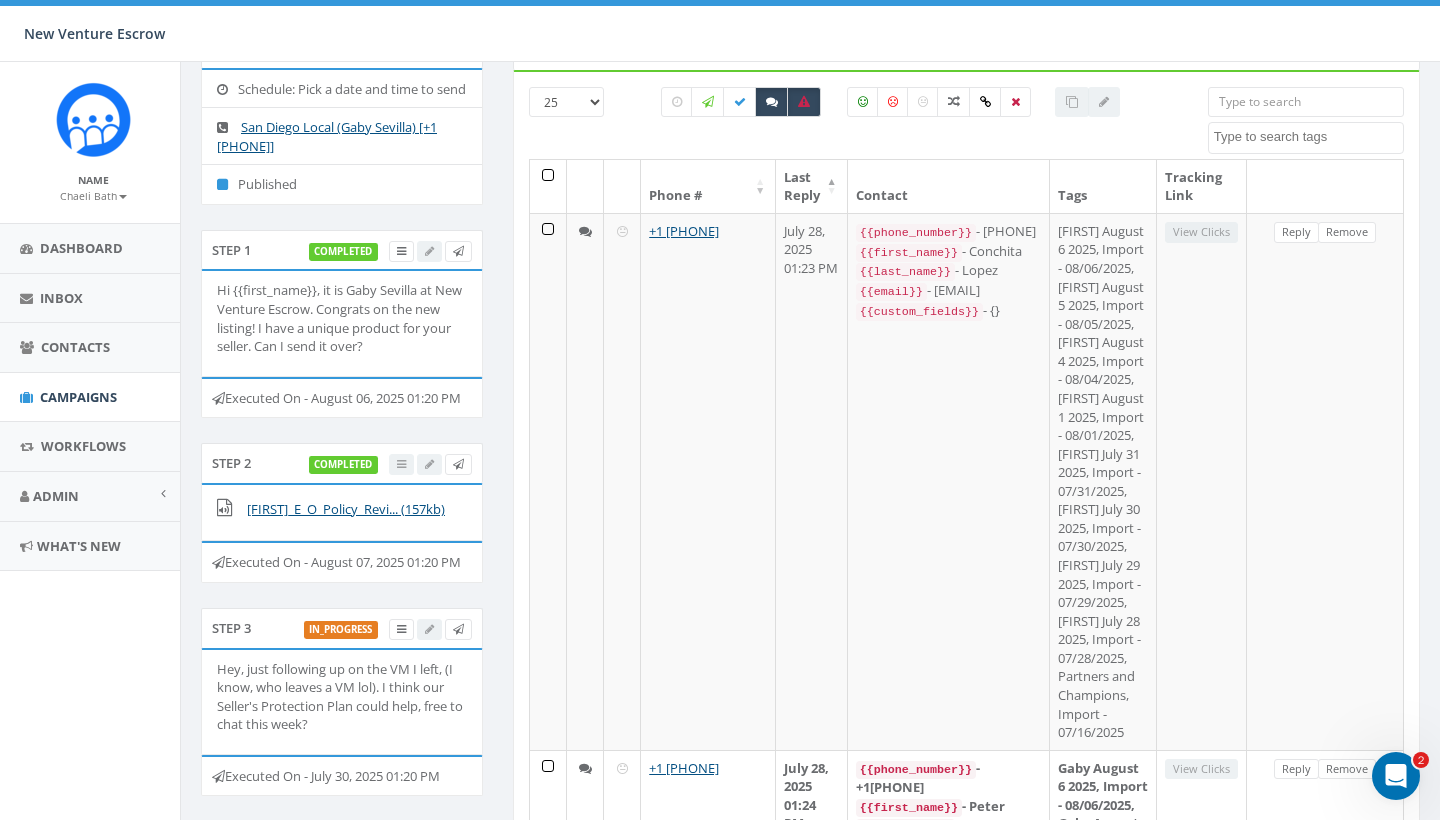 scroll, scrollTop: 0, scrollLeft: 6, axis: horizontal 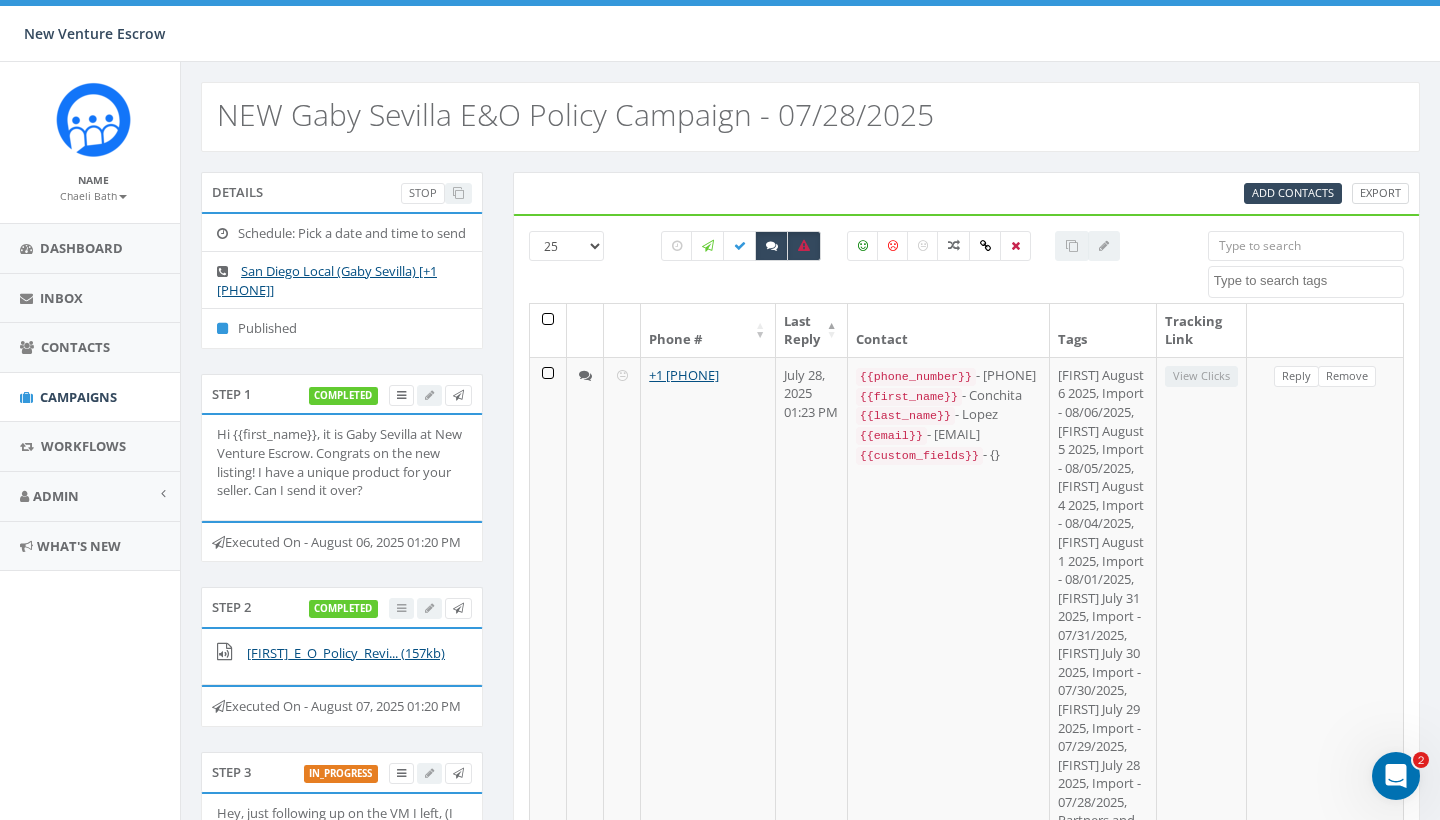 click on "Export" at bounding box center (1380, 193) 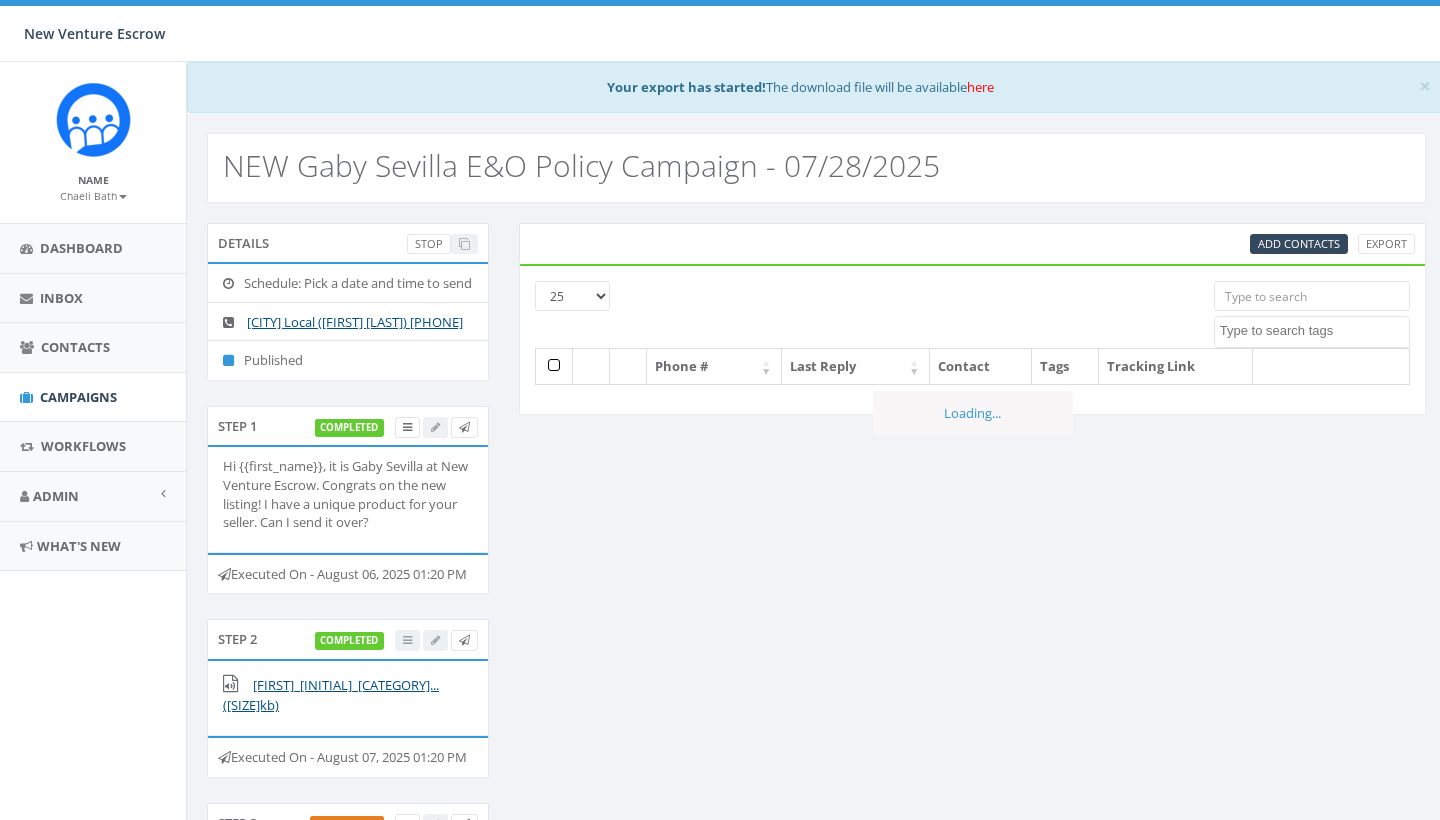 select 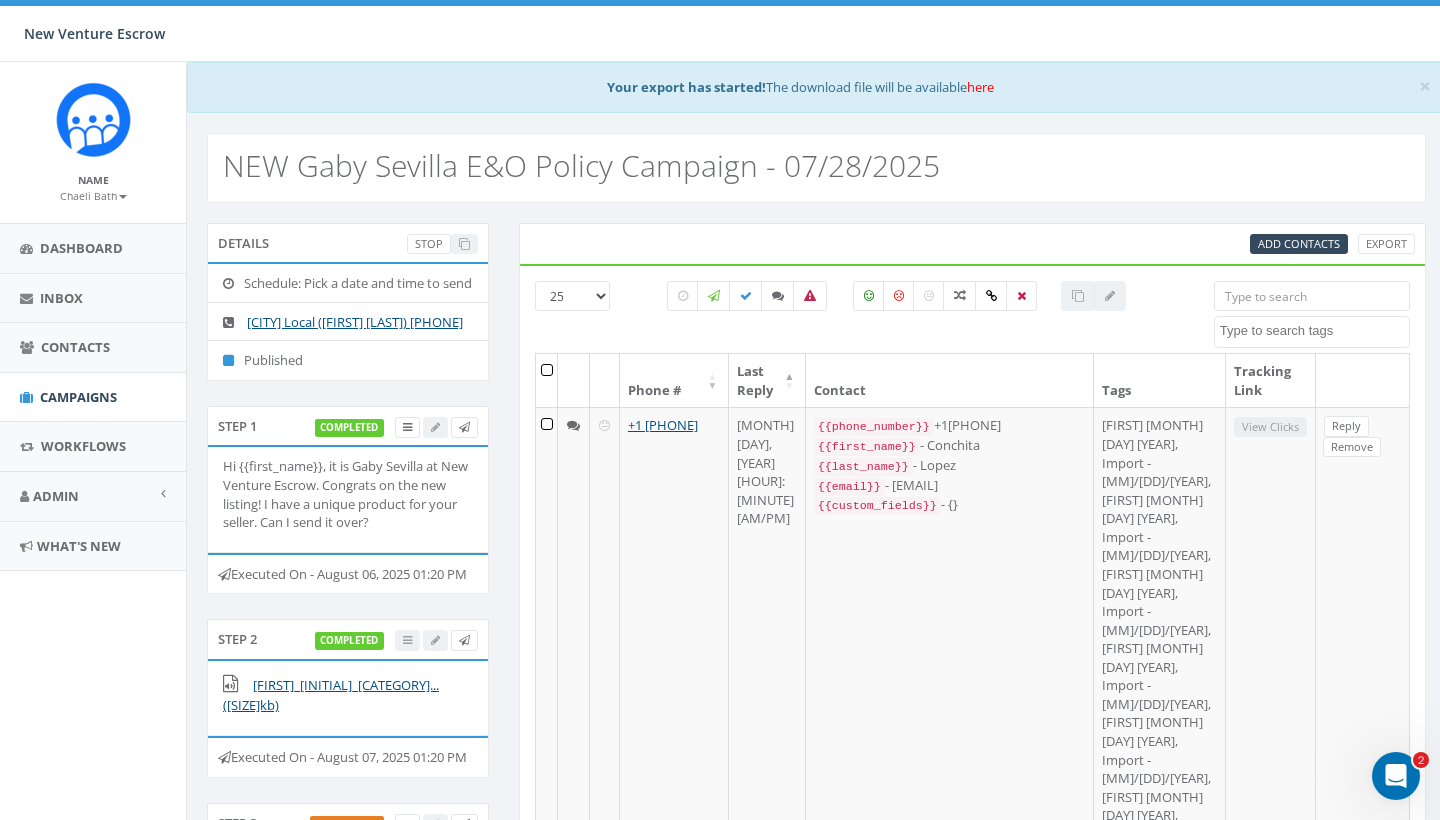 scroll, scrollTop: 0, scrollLeft: 0, axis: both 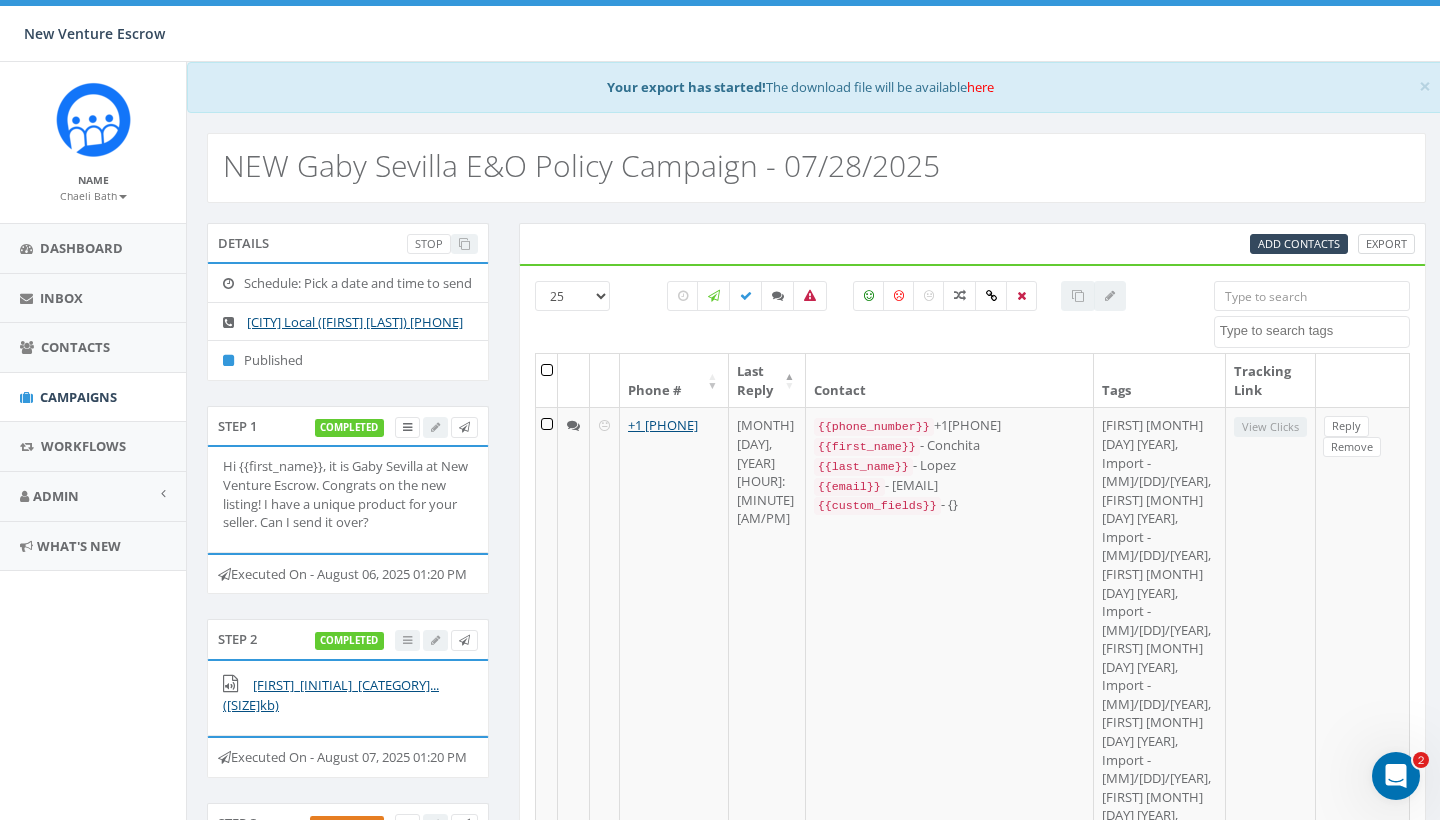click on "Export" at bounding box center (1386, 244) 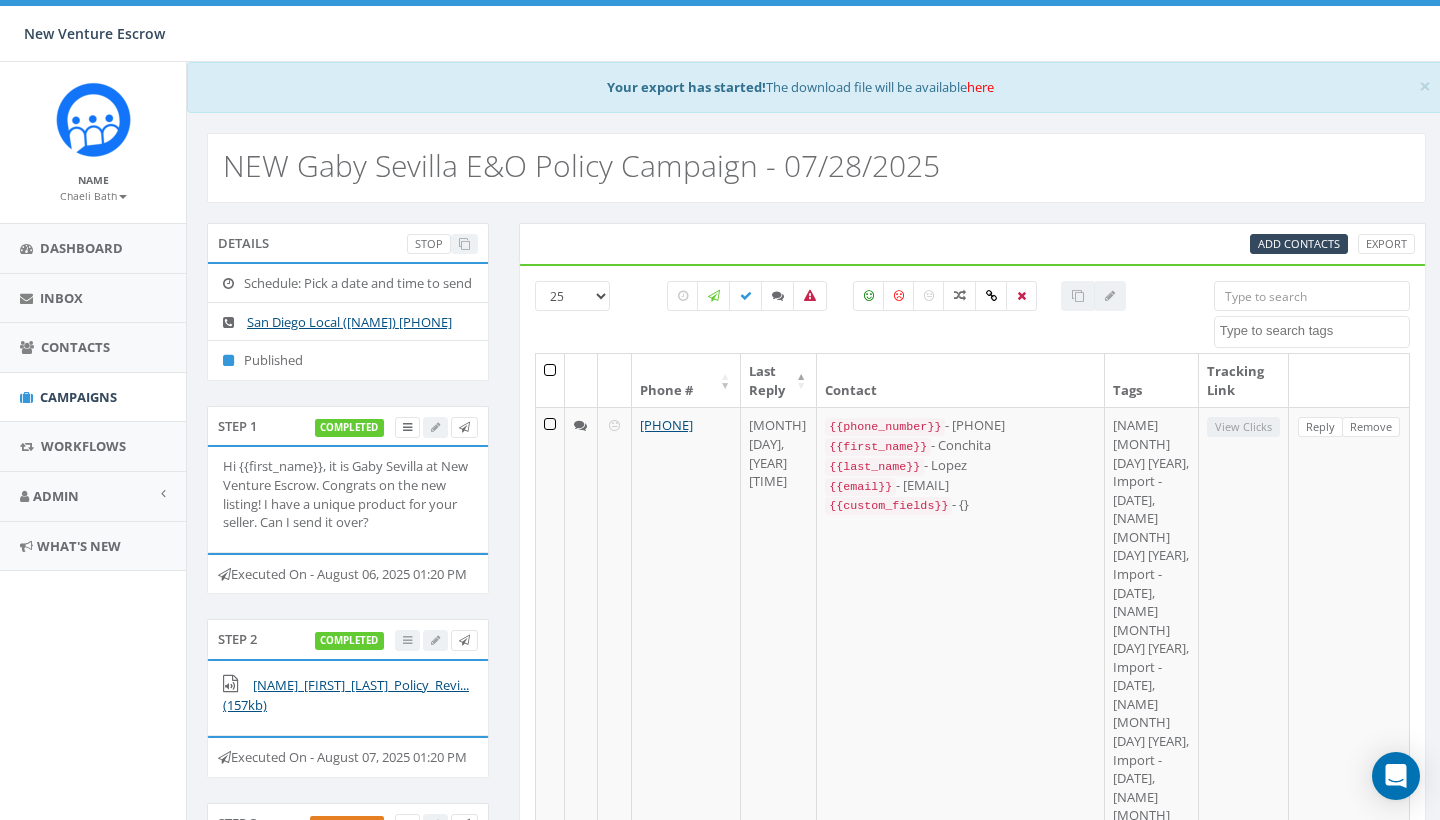 select 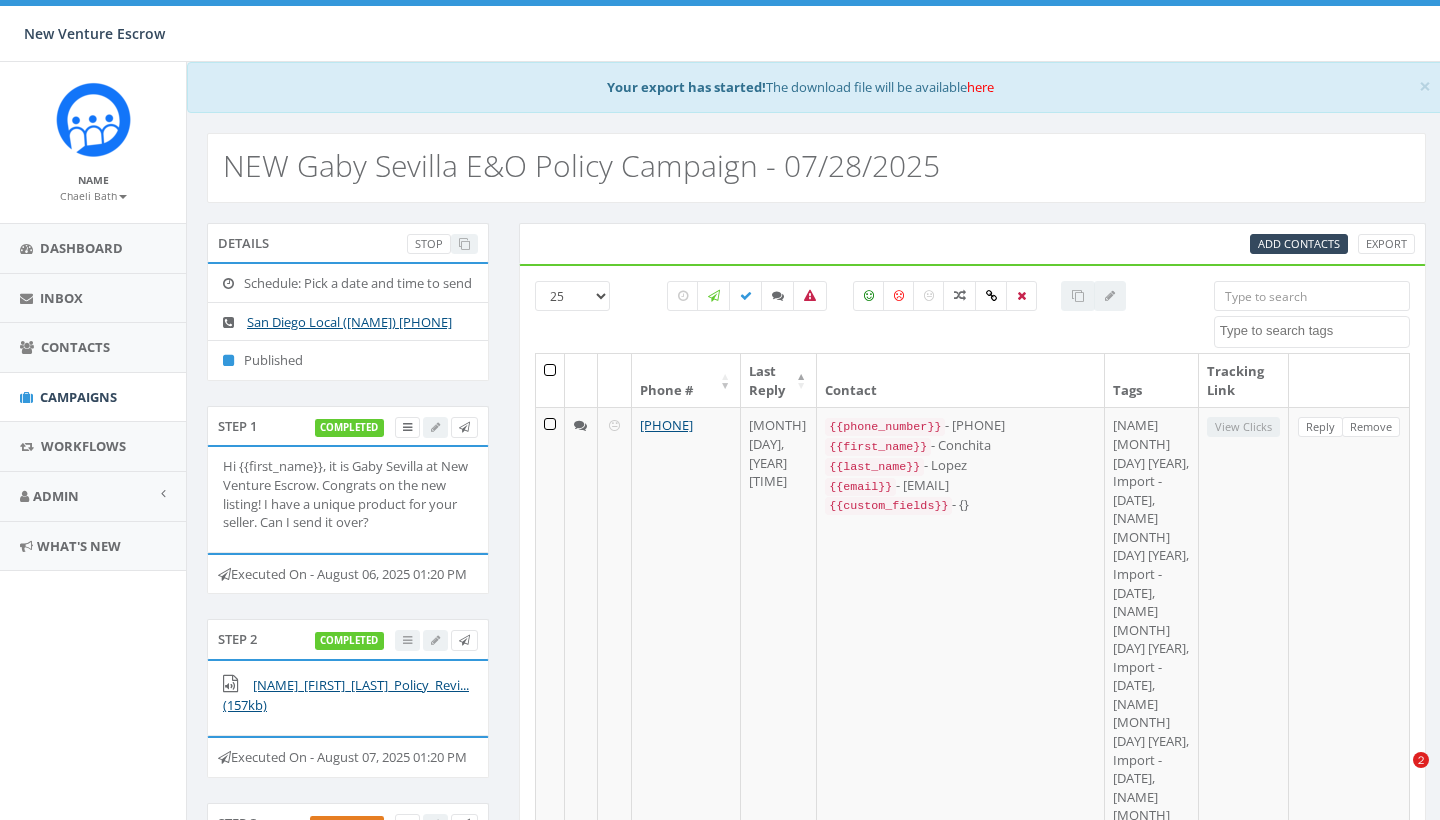 scroll, scrollTop: 0, scrollLeft: 0, axis: both 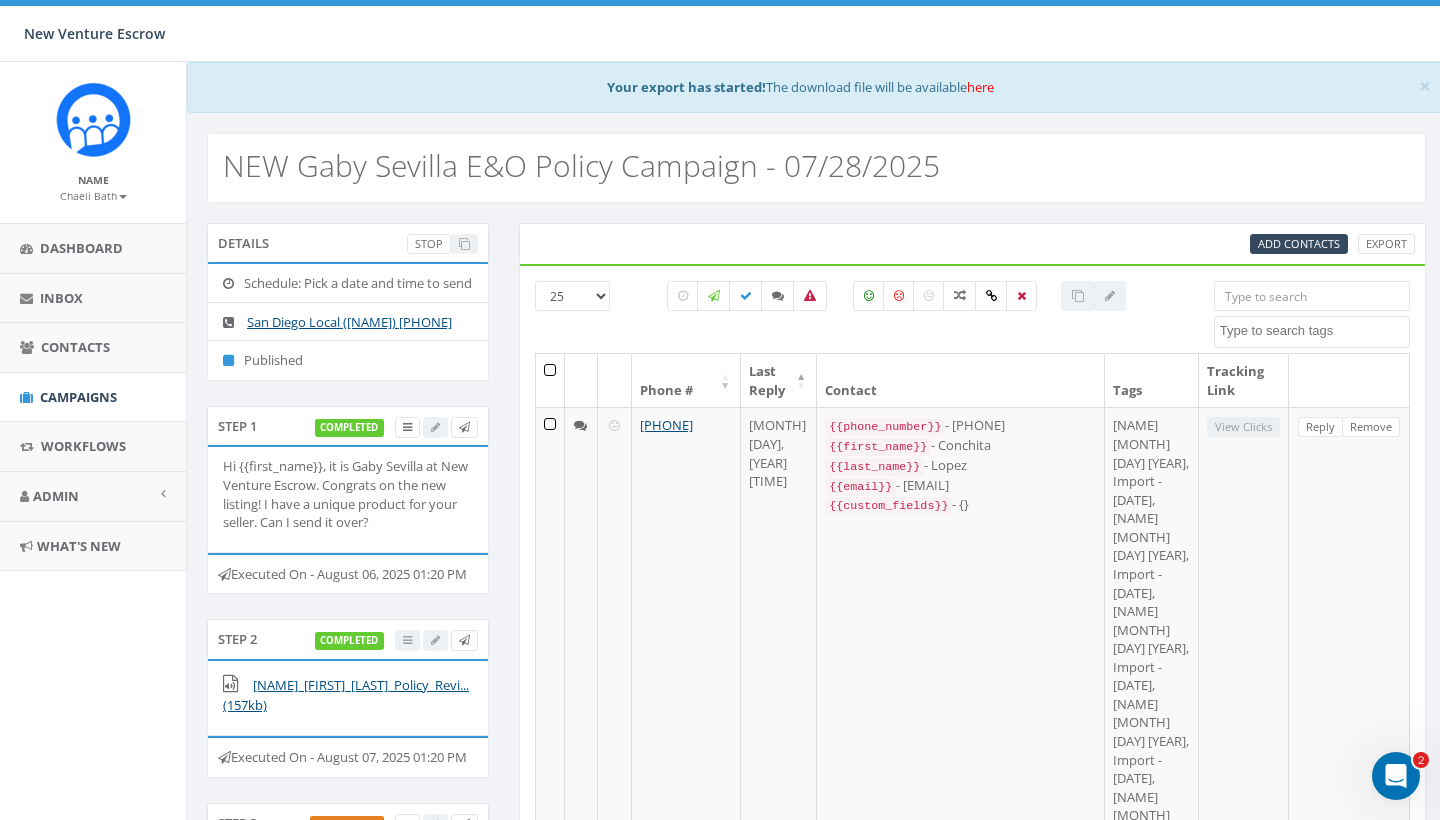 click at bounding box center (1078, 296) 